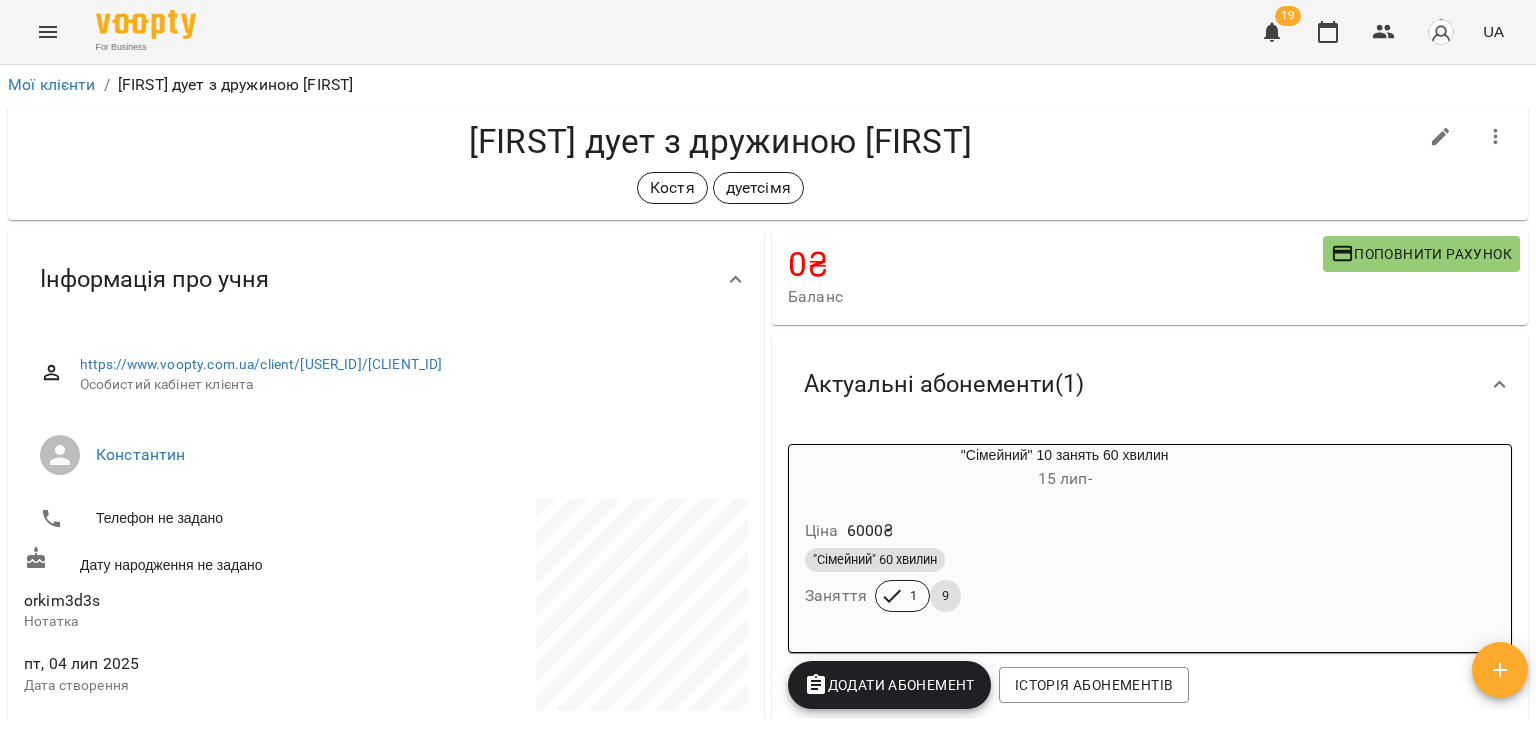 scroll, scrollTop: 0, scrollLeft: 0, axis: both 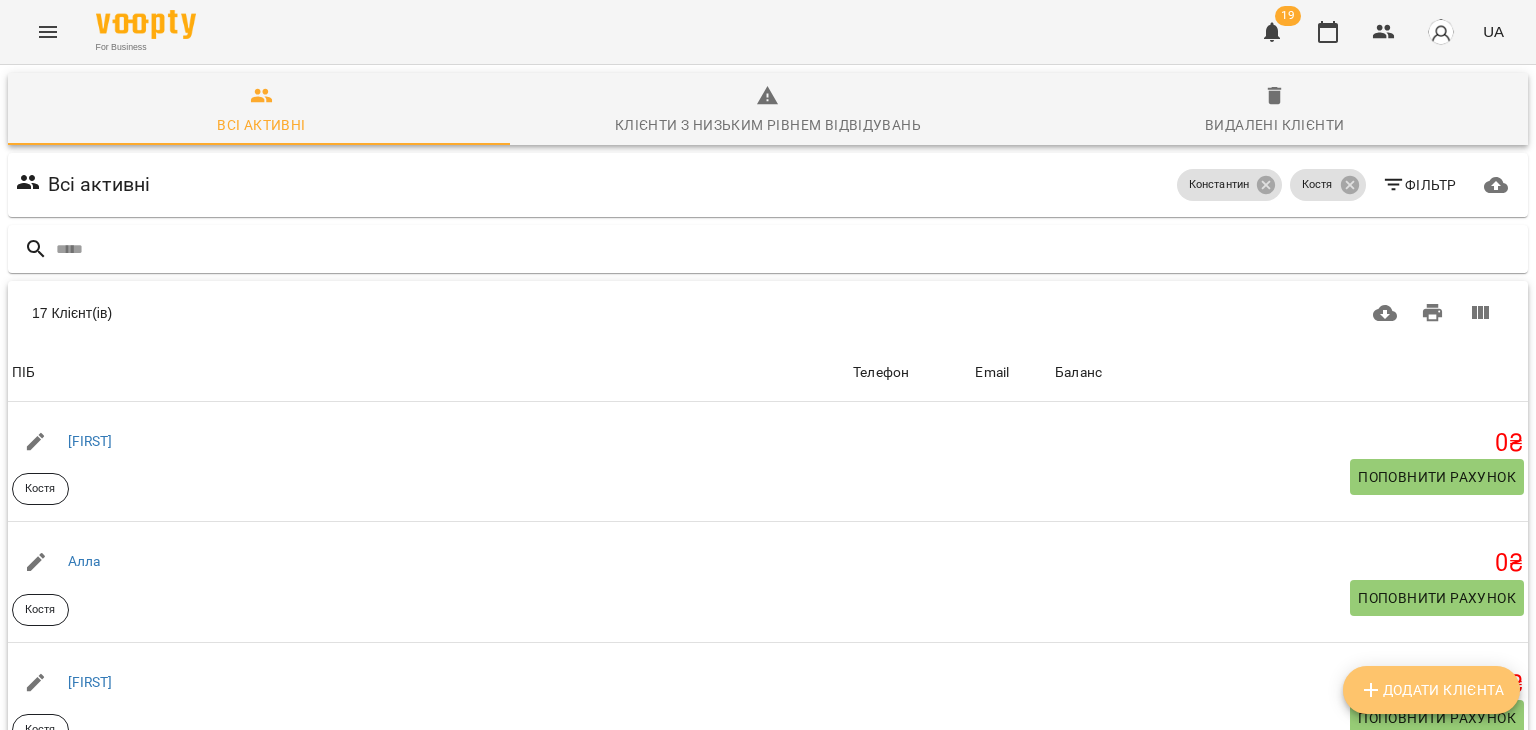 click on "Додати клієнта" at bounding box center [1431, 690] 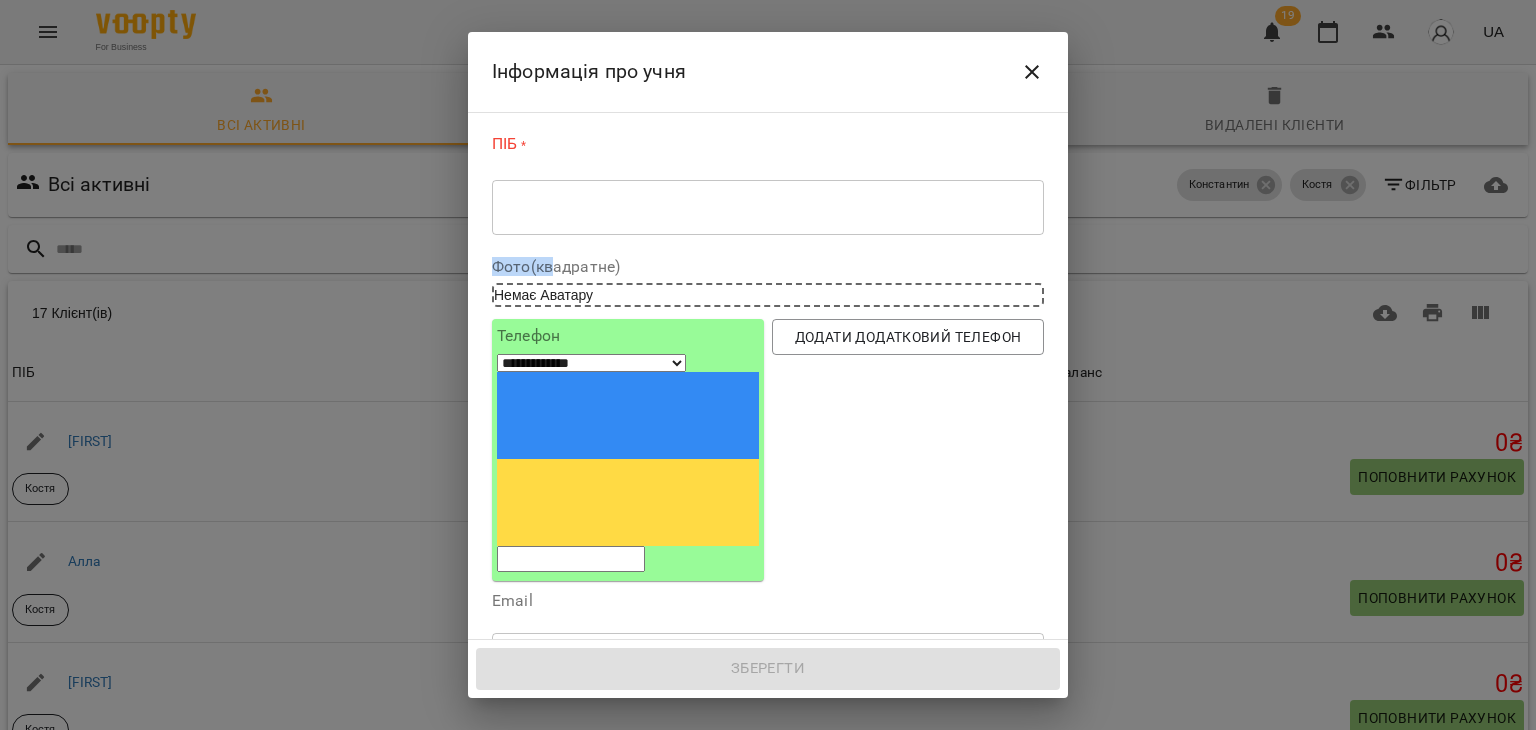 drag, startPoint x: 552, startPoint y: 252, endPoint x: 532, endPoint y: 194, distance: 61.351448 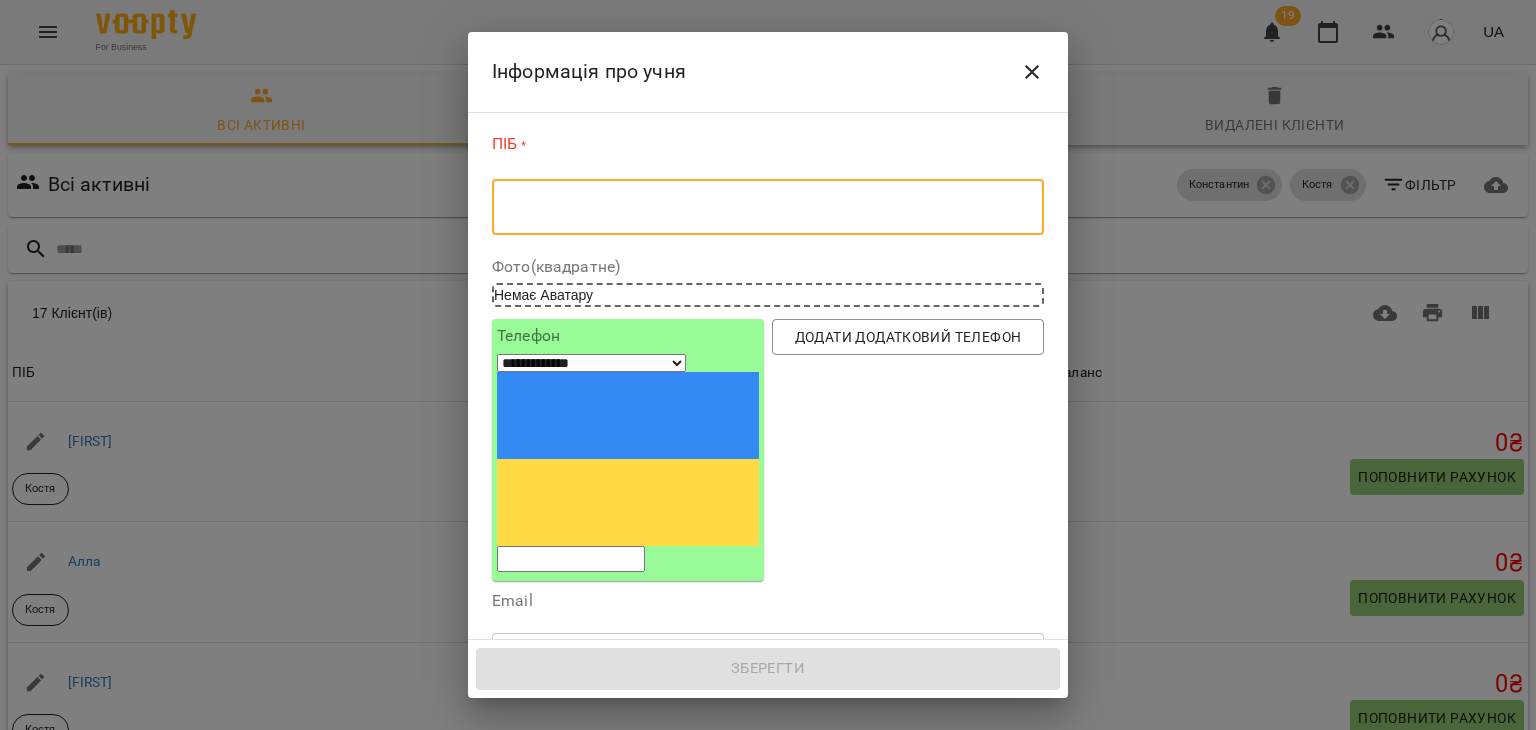 paste on "********" 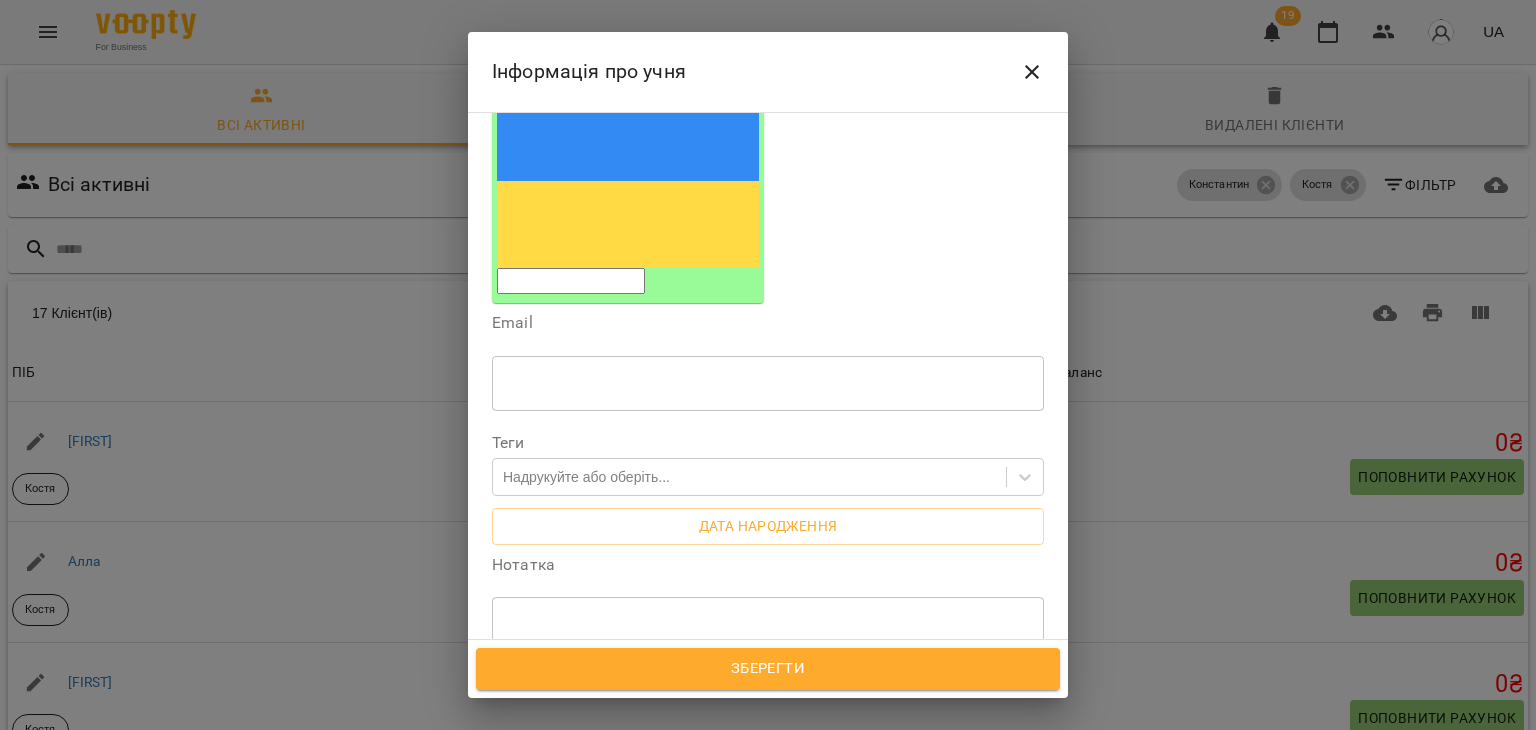 scroll, scrollTop: 296, scrollLeft: 0, axis: vertical 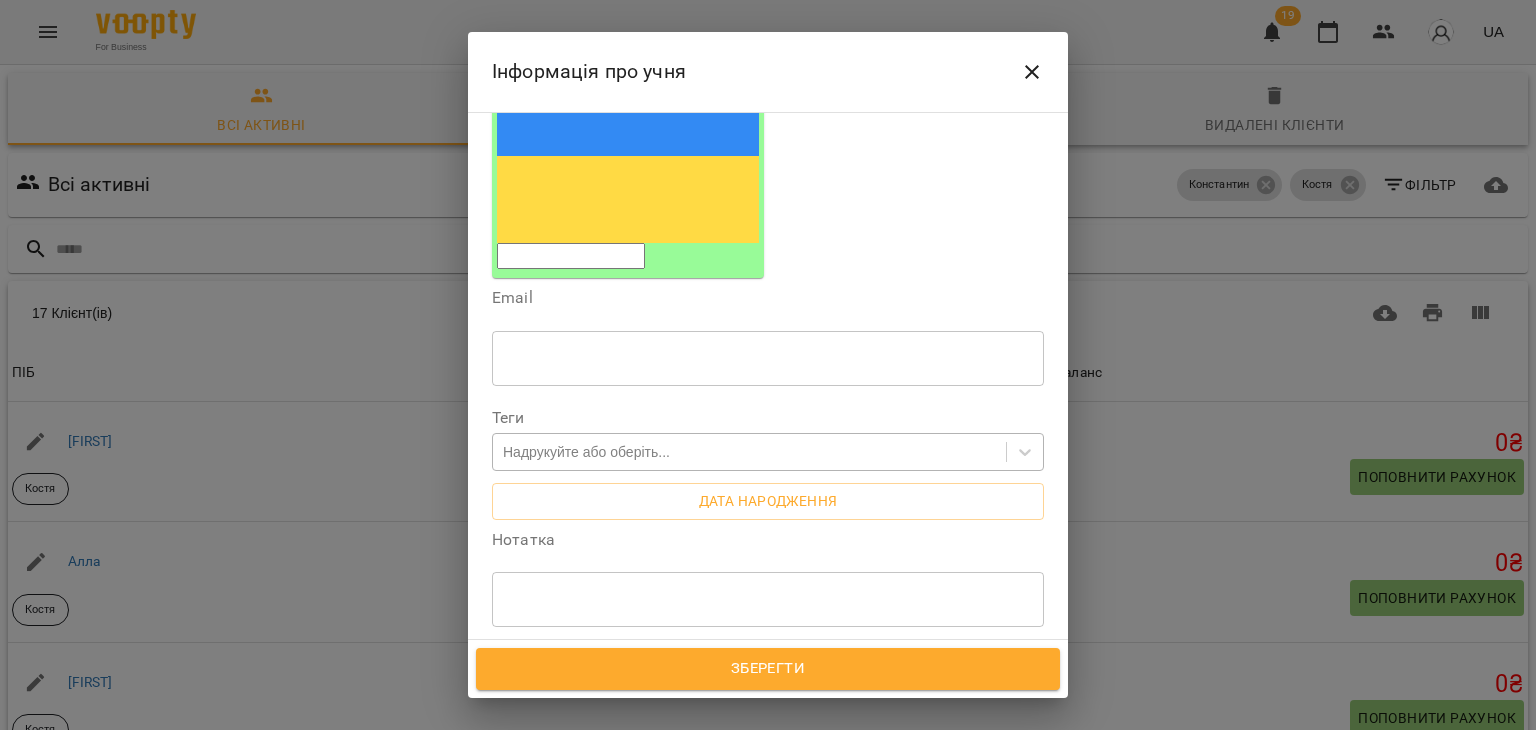 type on "**********" 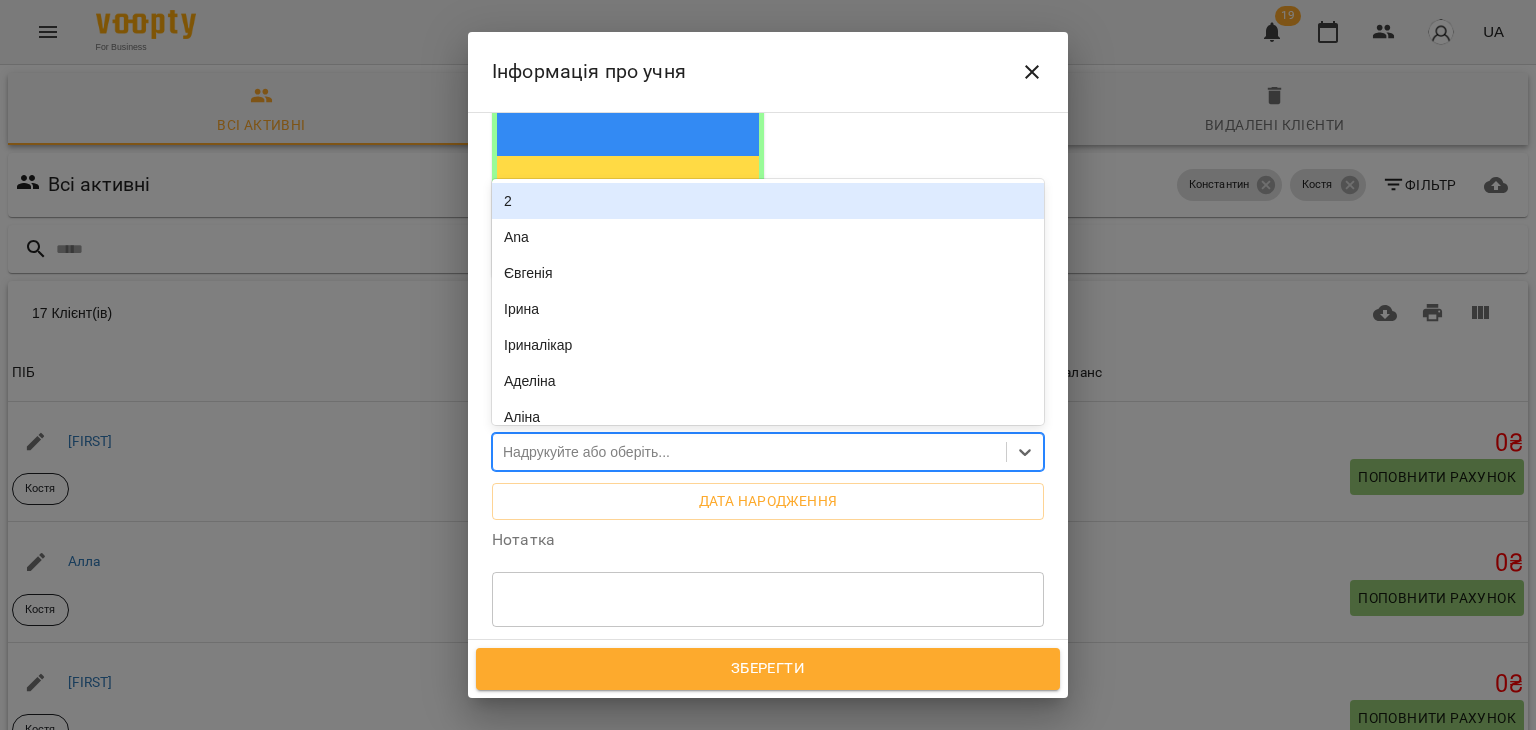 click on "Надрукуйте або оберіть..." at bounding box center (749, 452) 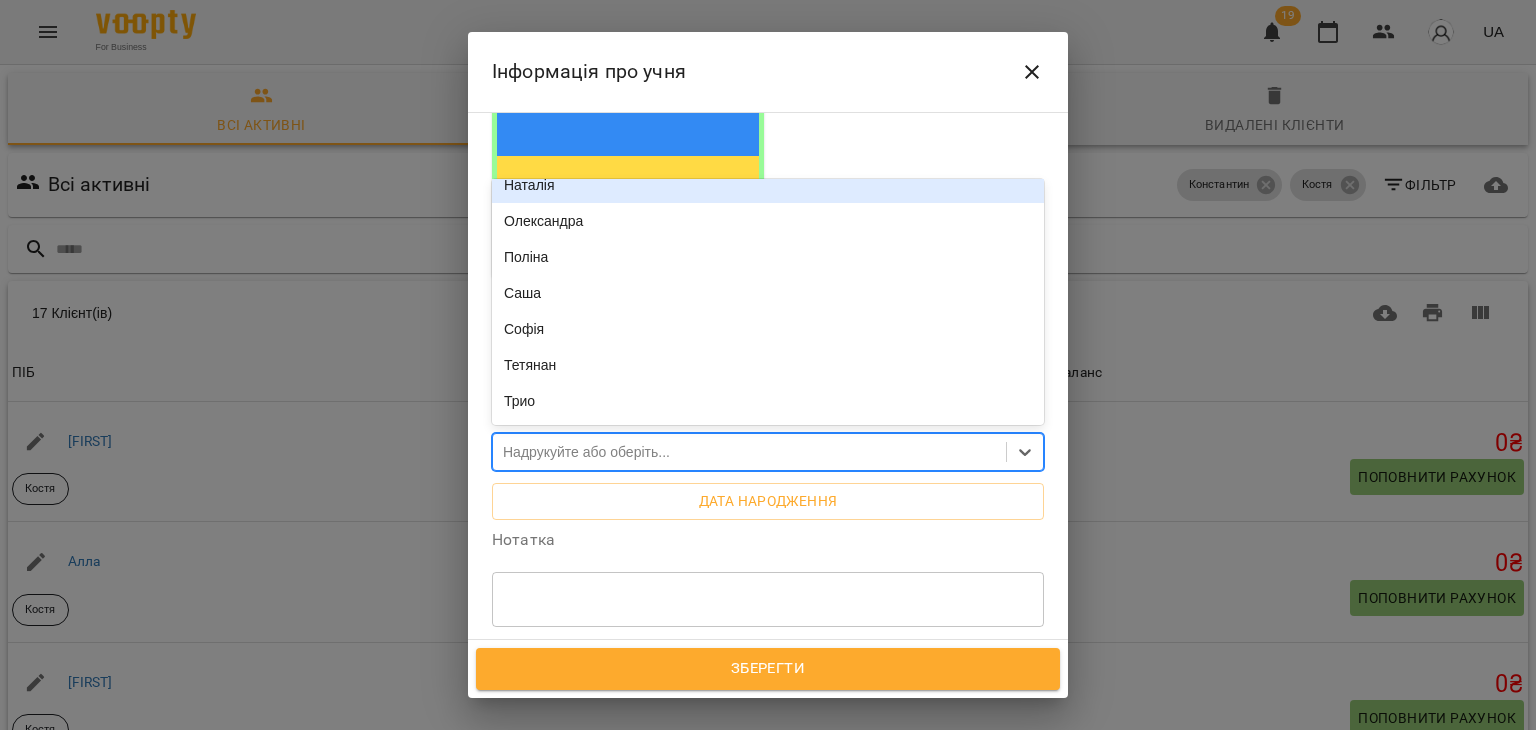 scroll, scrollTop: 844, scrollLeft: 0, axis: vertical 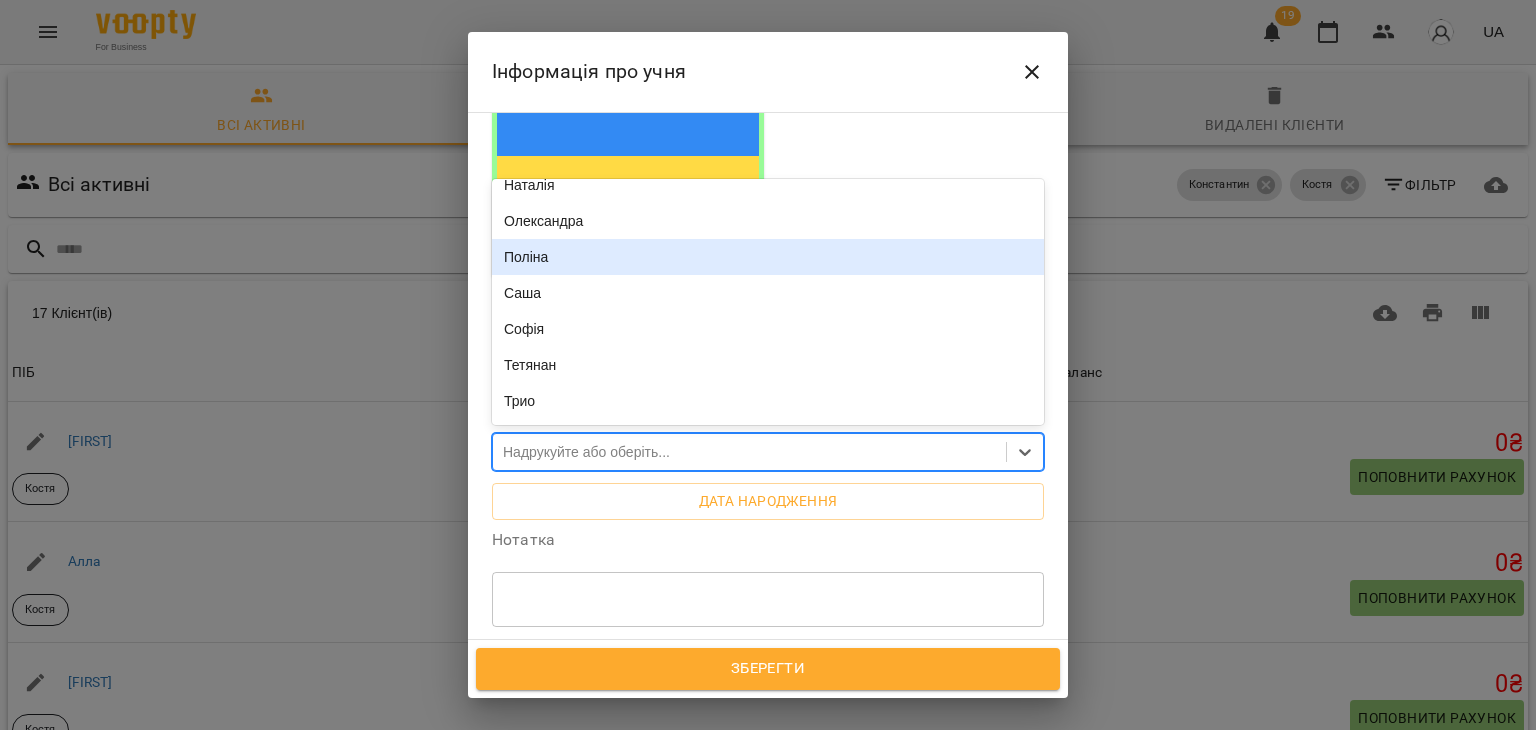 click on "Поліна" at bounding box center [768, 257] 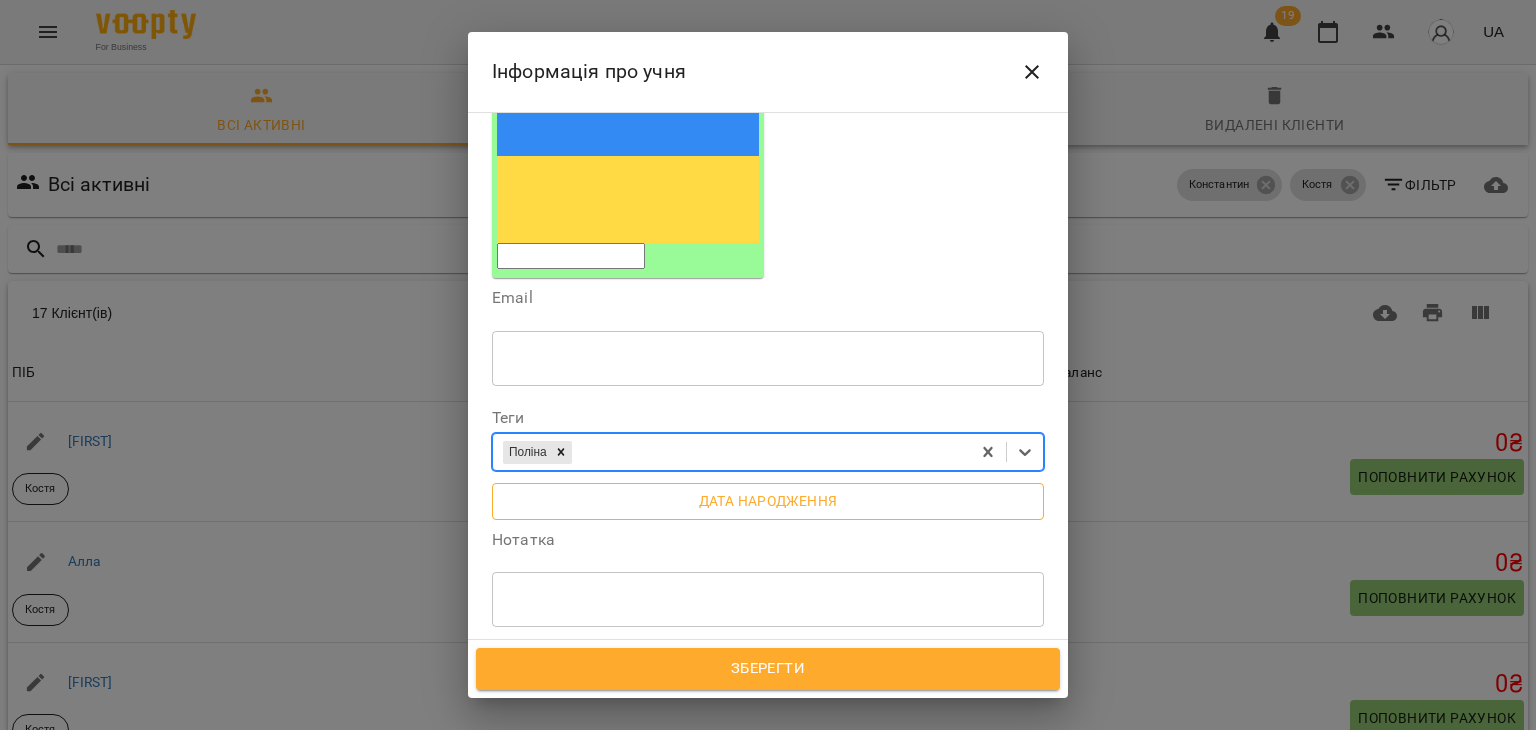 scroll, scrollTop: 480, scrollLeft: 0, axis: vertical 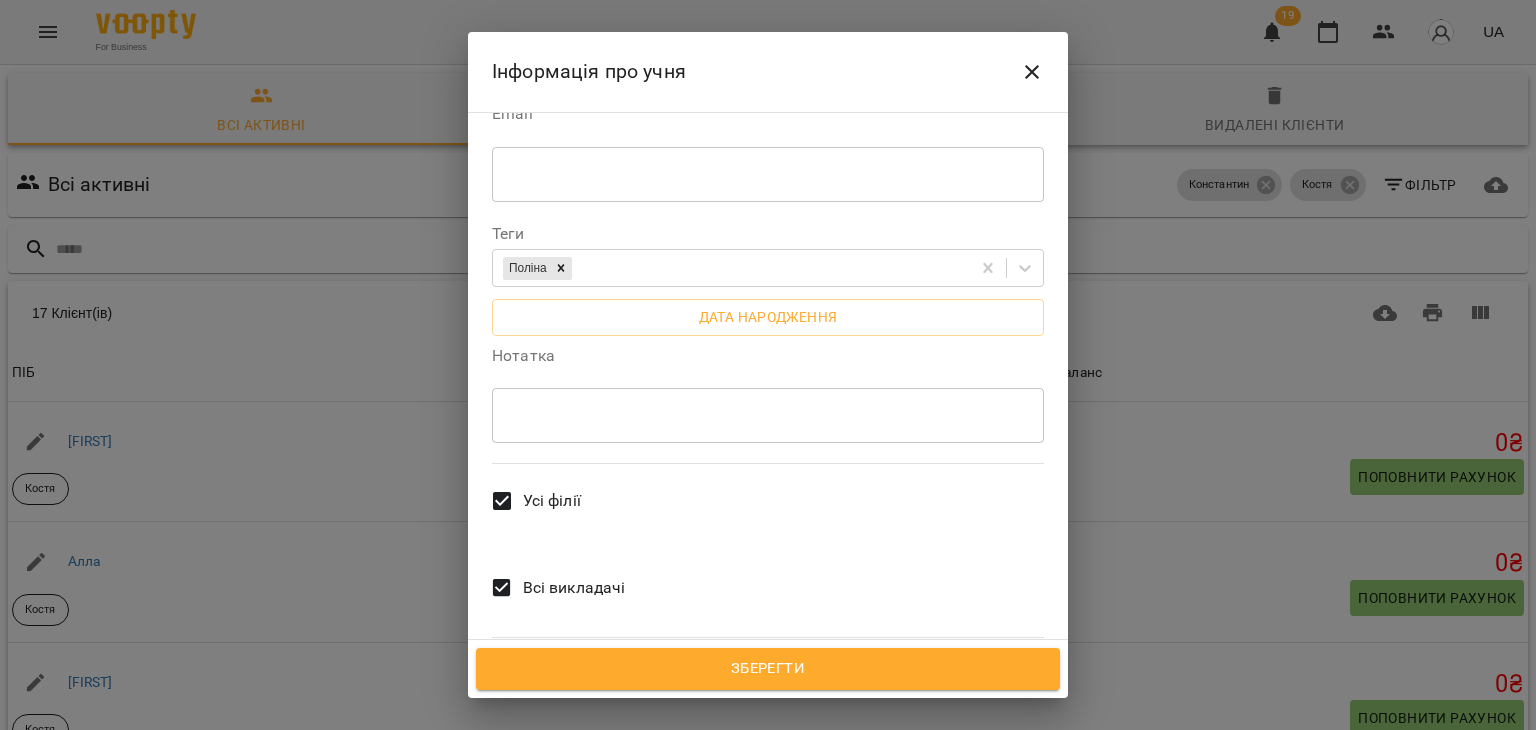 click on "* ​" at bounding box center (768, 415) 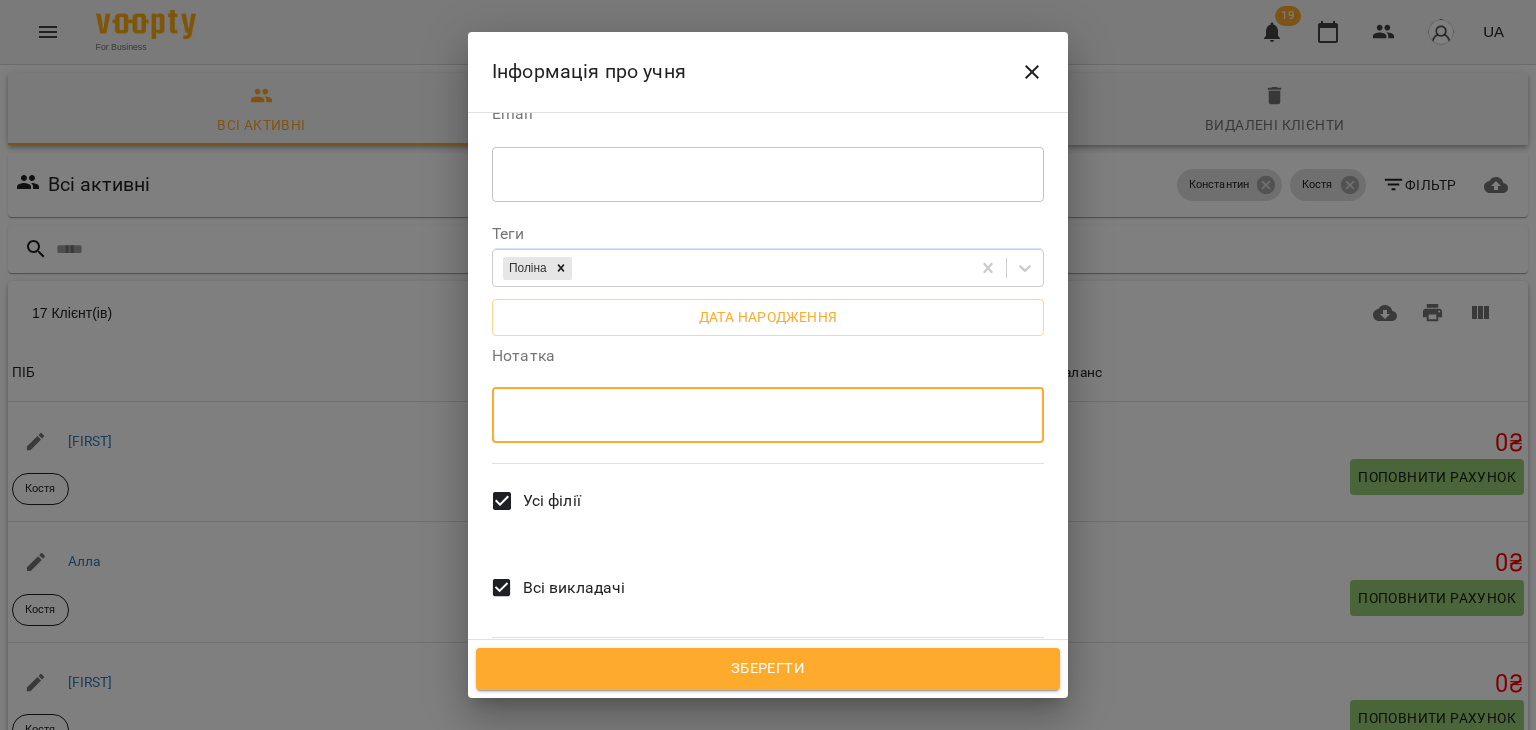 paste on "**********" 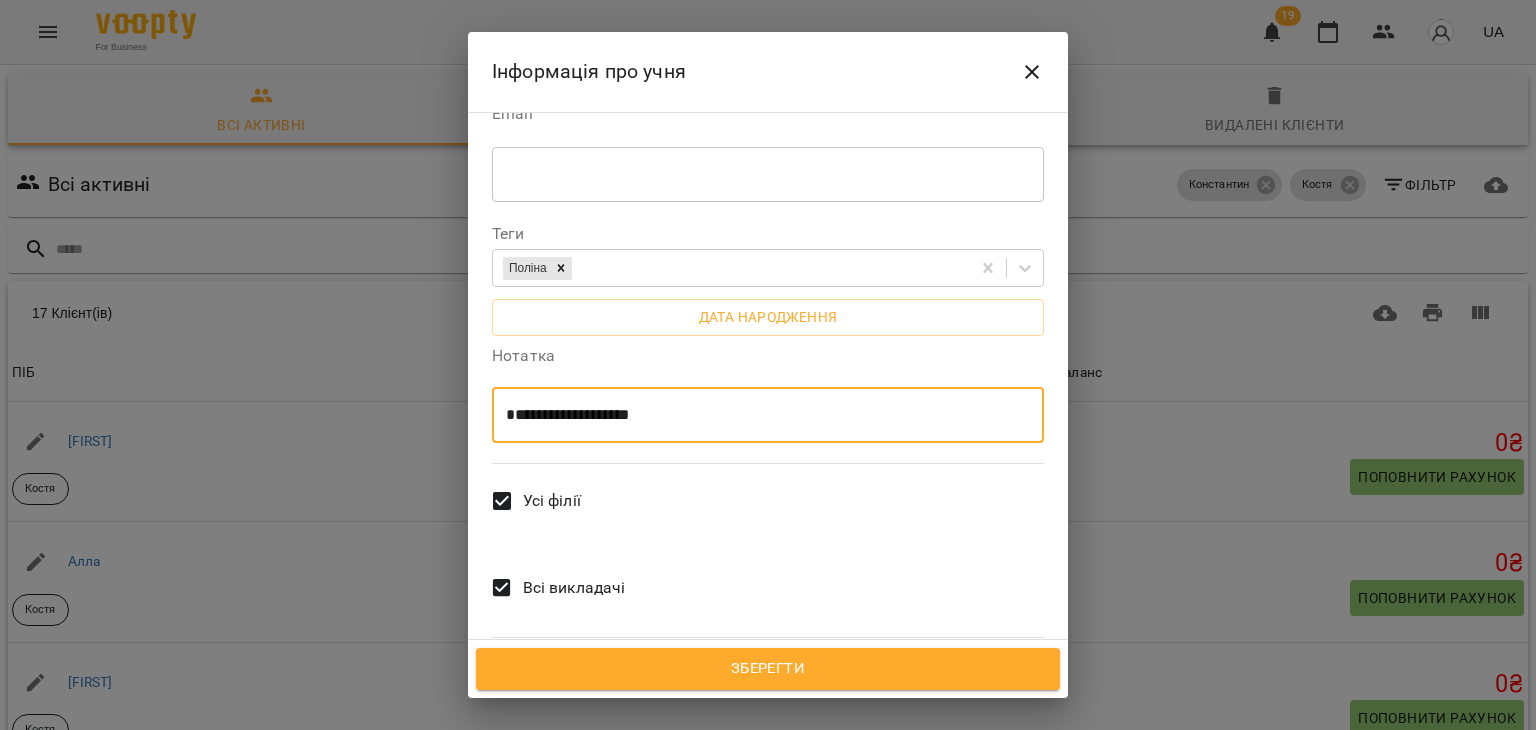 type on "**********" 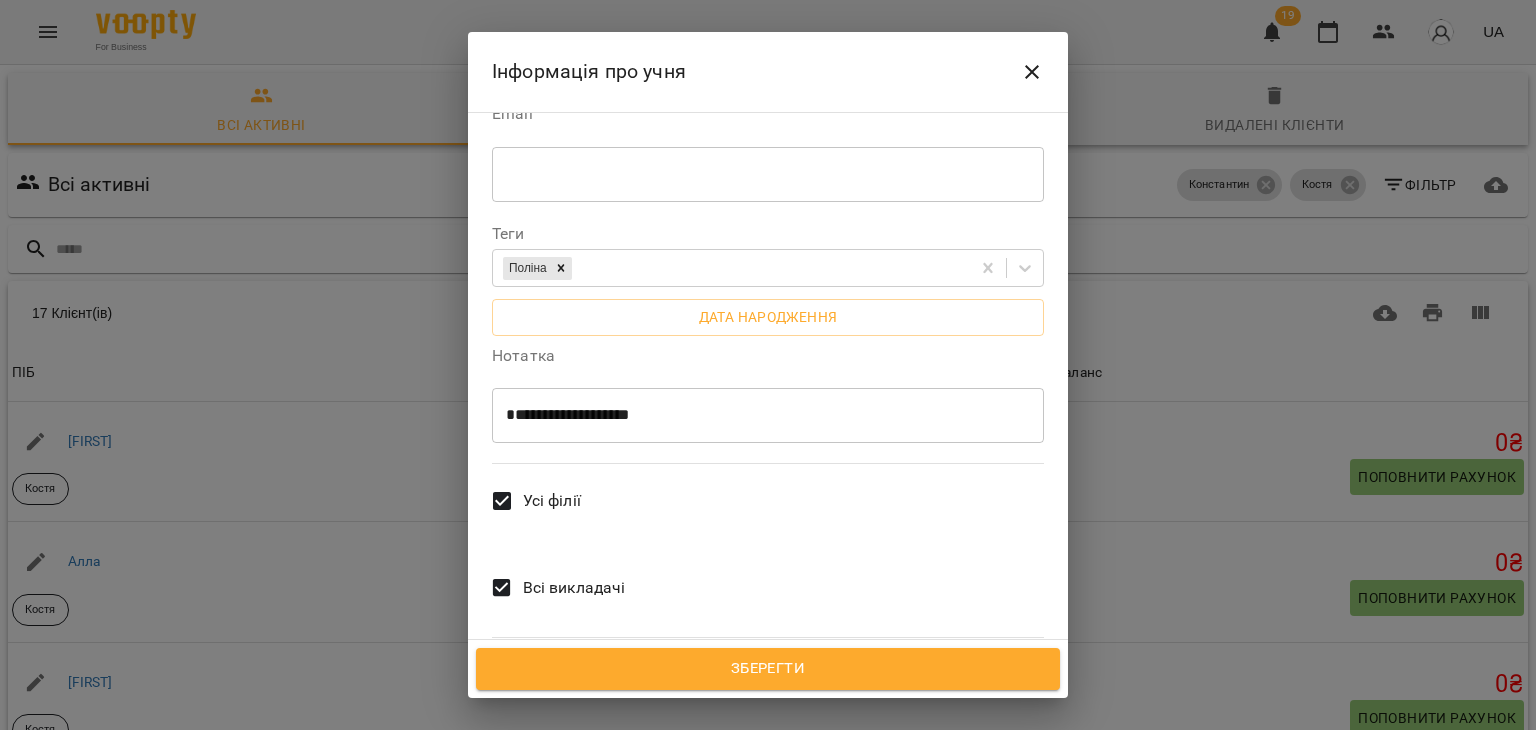 click on "Всі викладачі" at bounding box center (574, 588) 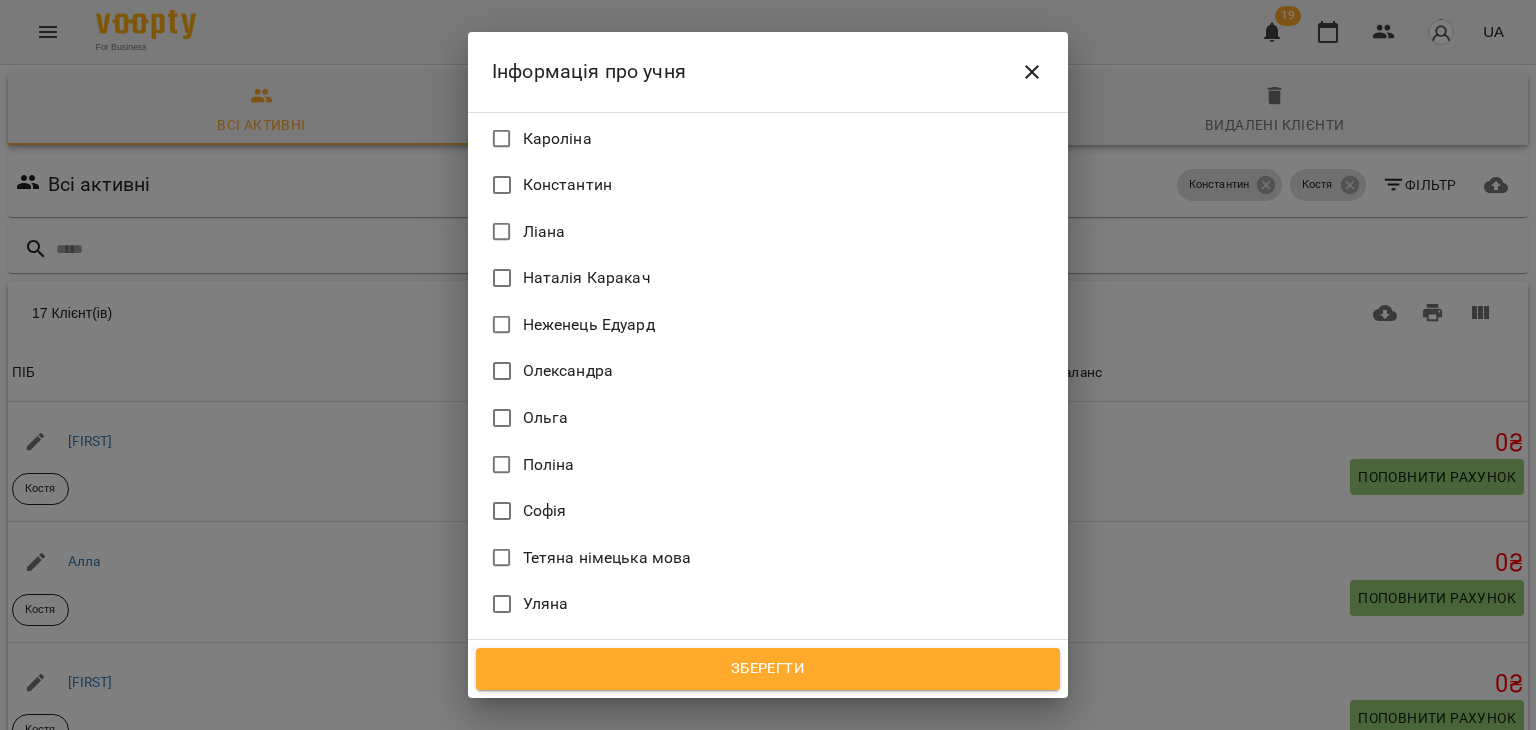 scroll, scrollTop: 1840, scrollLeft: 0, axis: vertical 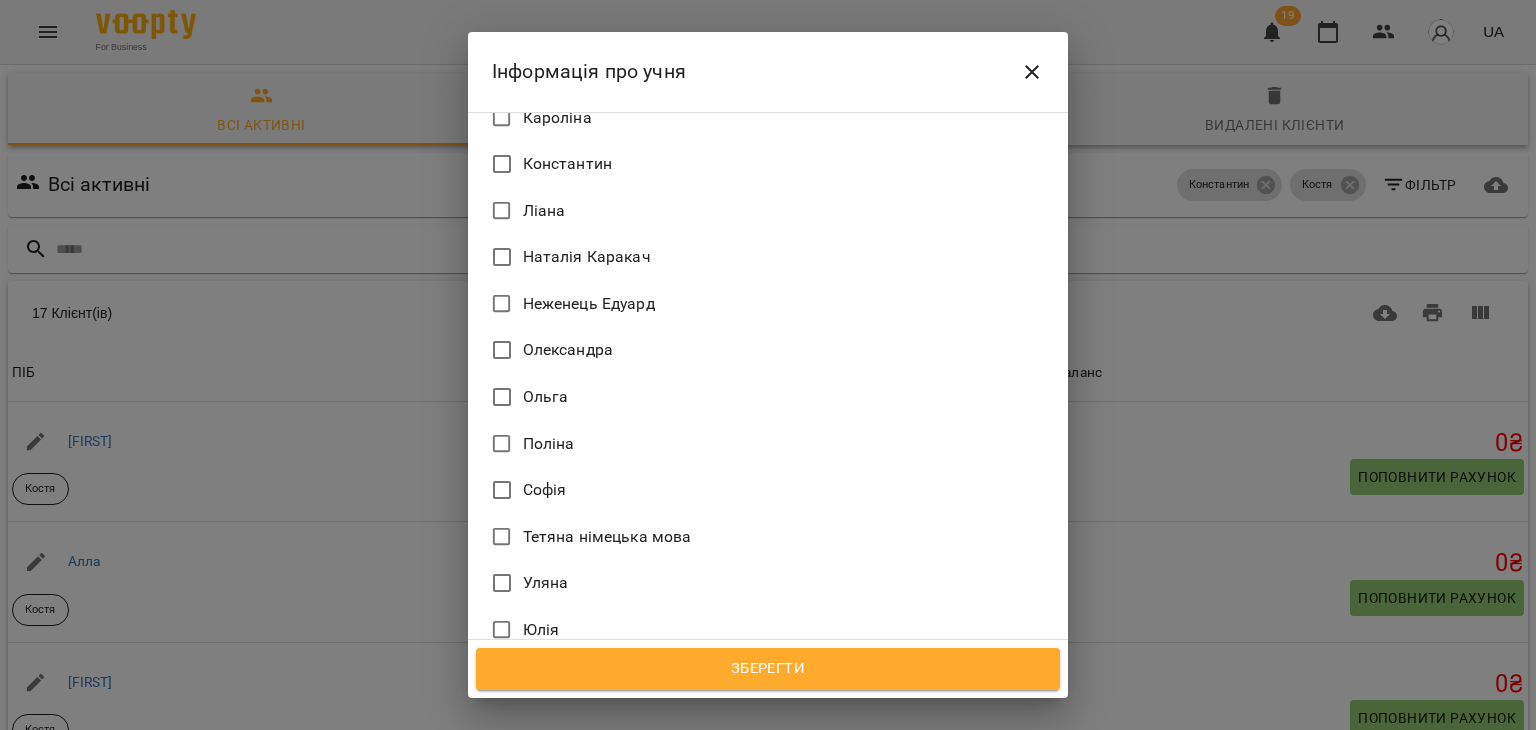 click on "Поліна" at bounding box center (754, 444) 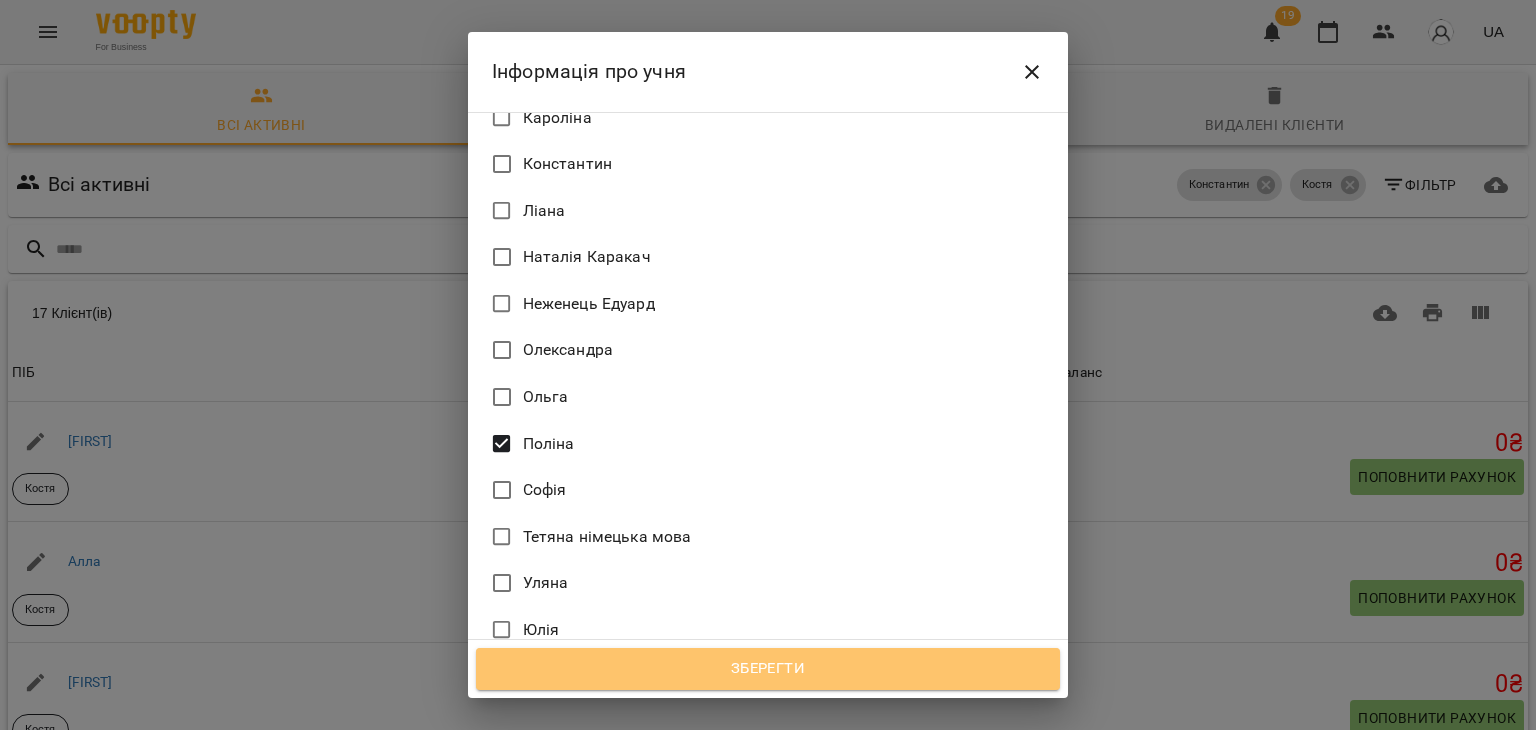 click on "Зберегти" at bounding box center [768, 669] 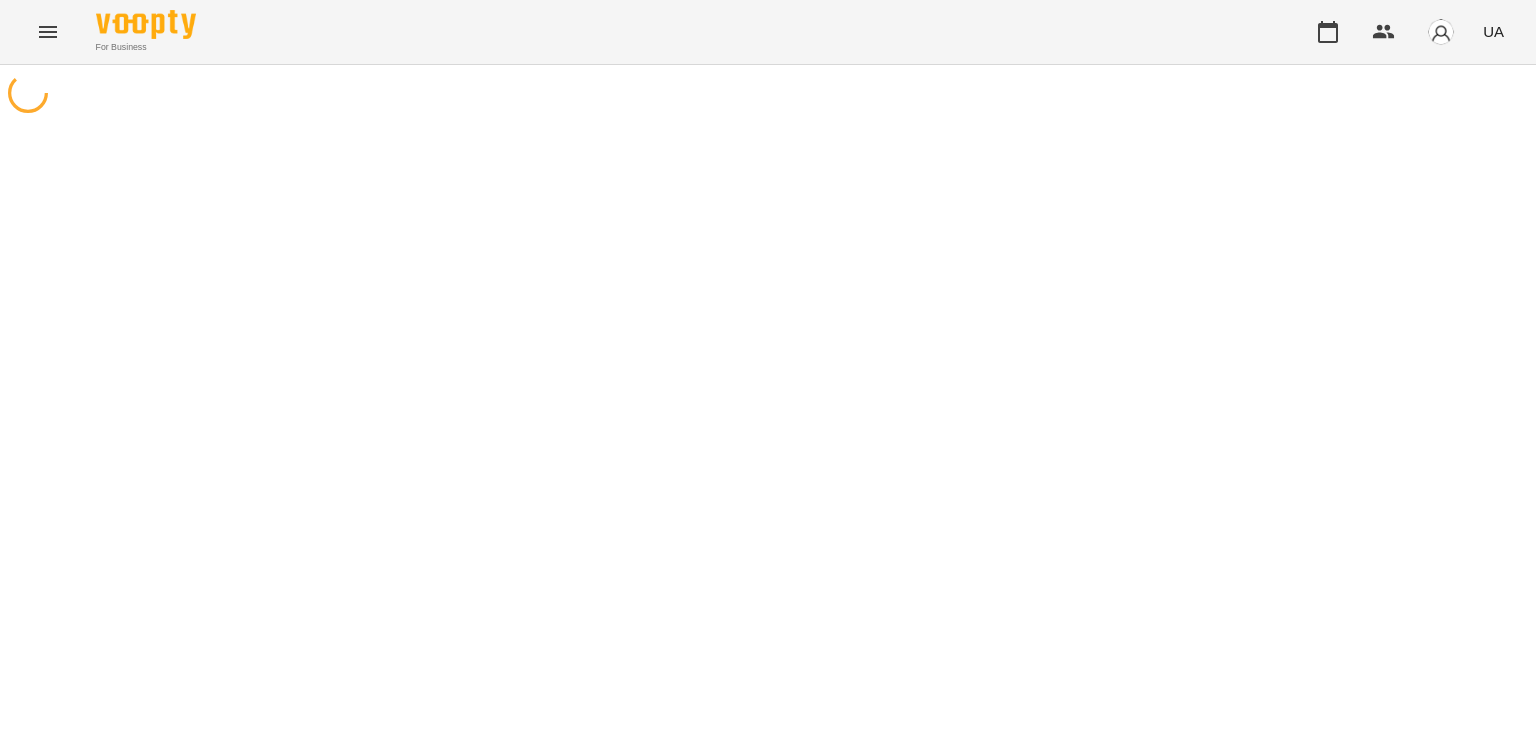 scroll, scrollTop: 0, scrollLeft: 0, axis: both 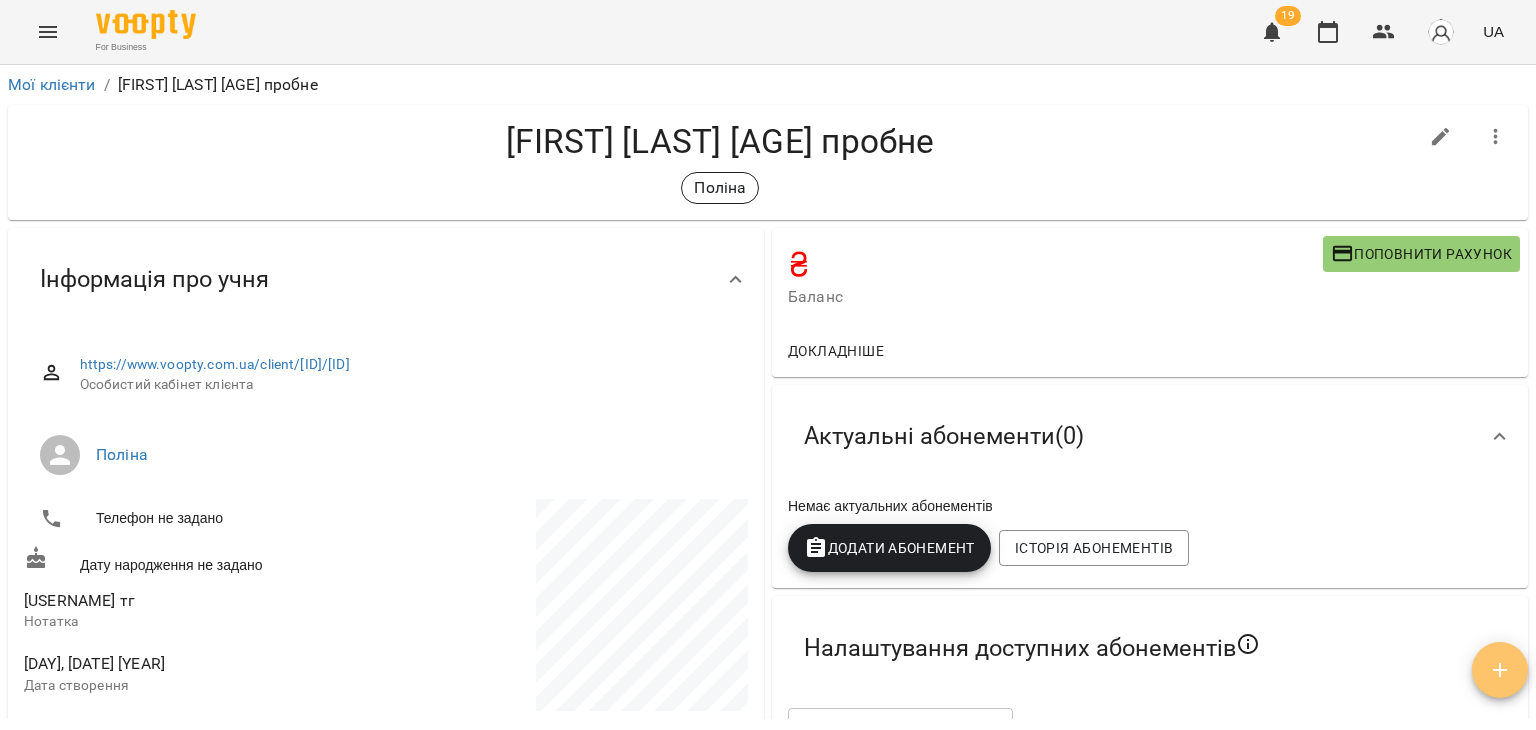click at bounding box center [1500, 670] 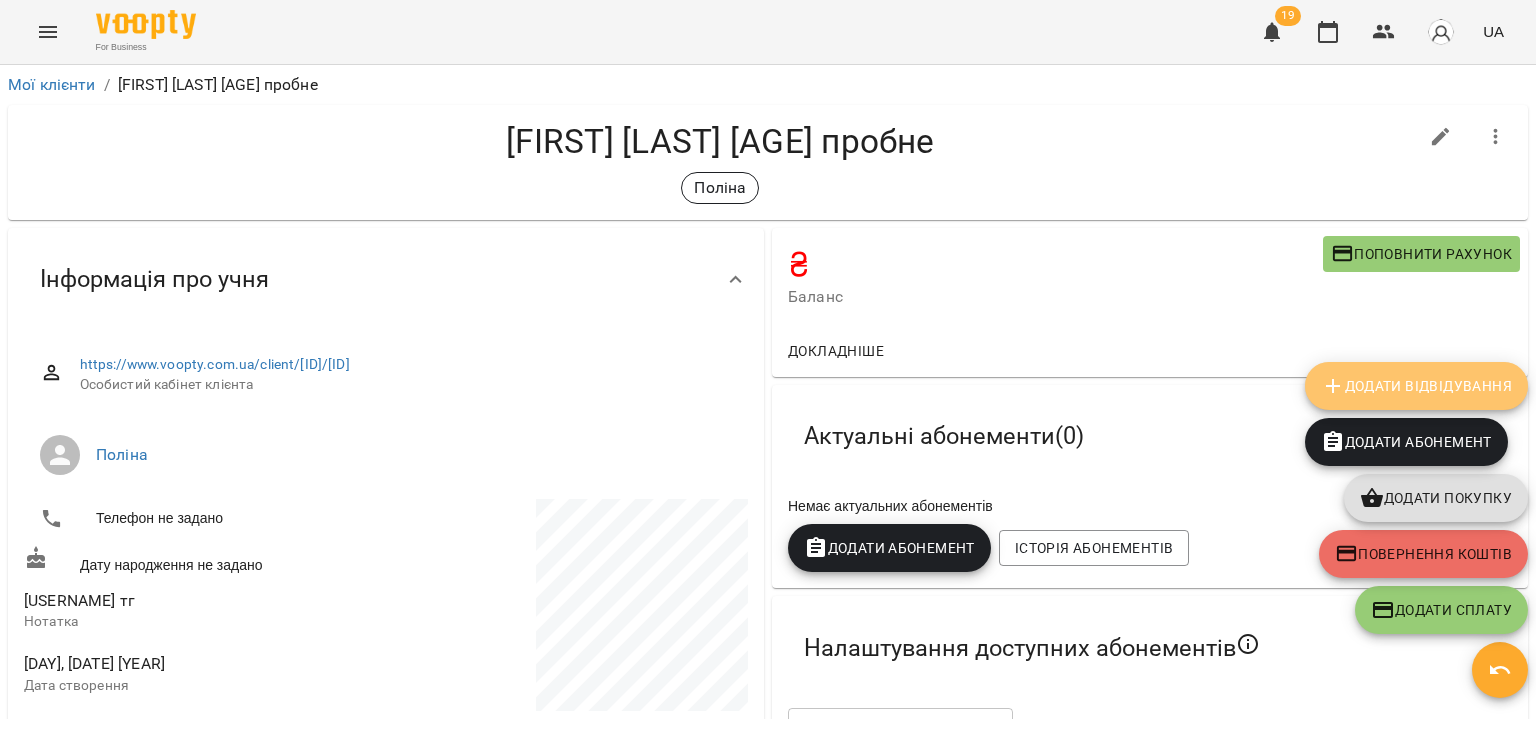 click on "Додати Відвідування" at bounding box center [1416, 386] 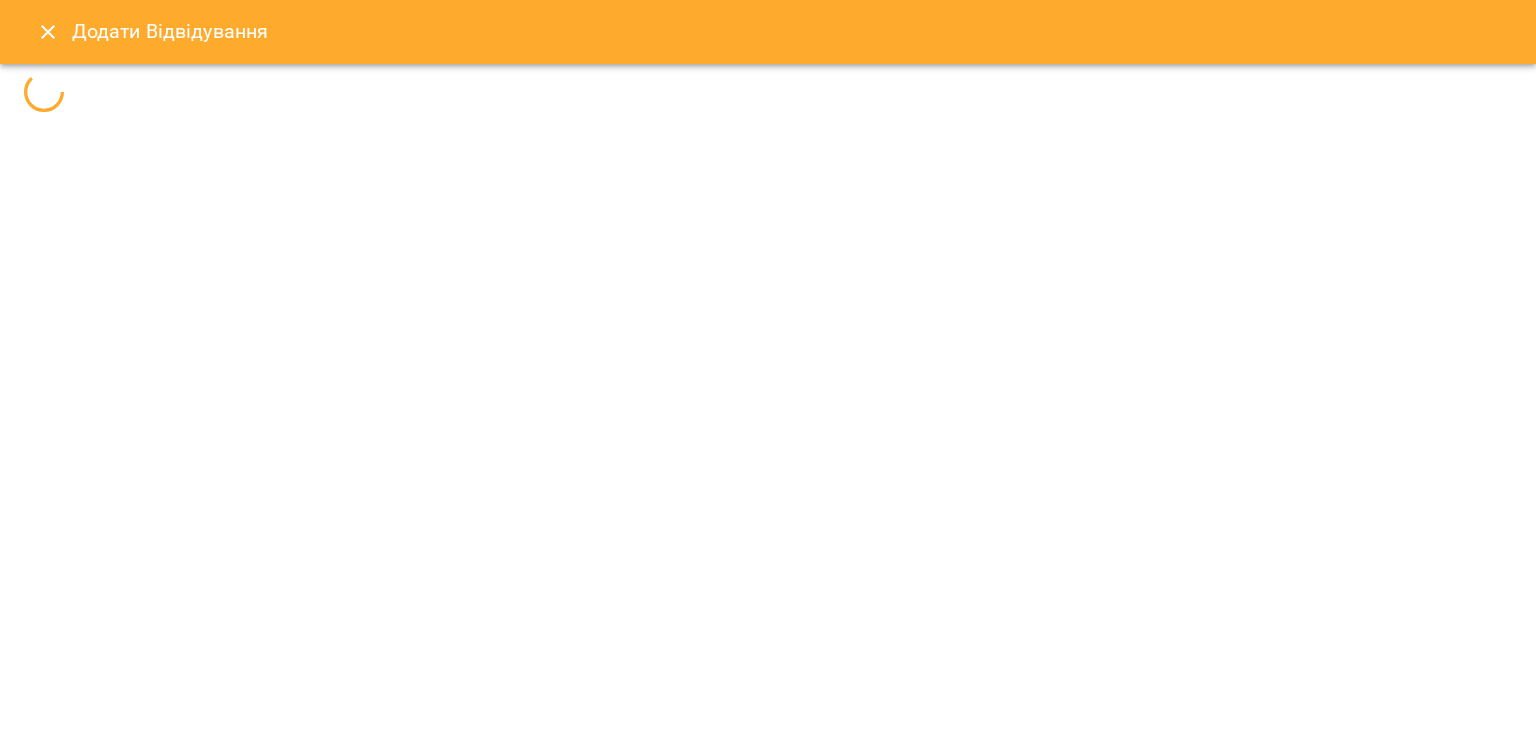 select 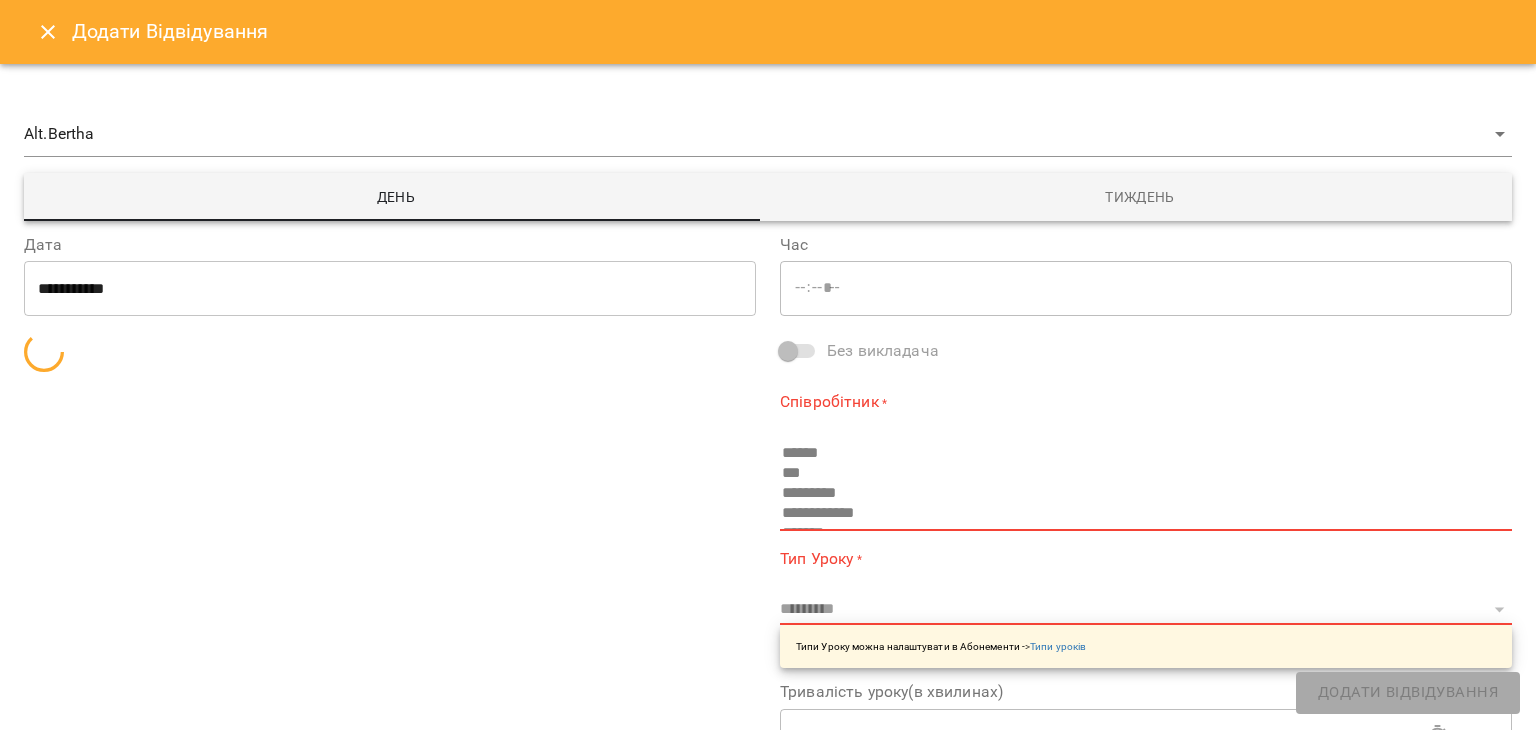 type on "*****" 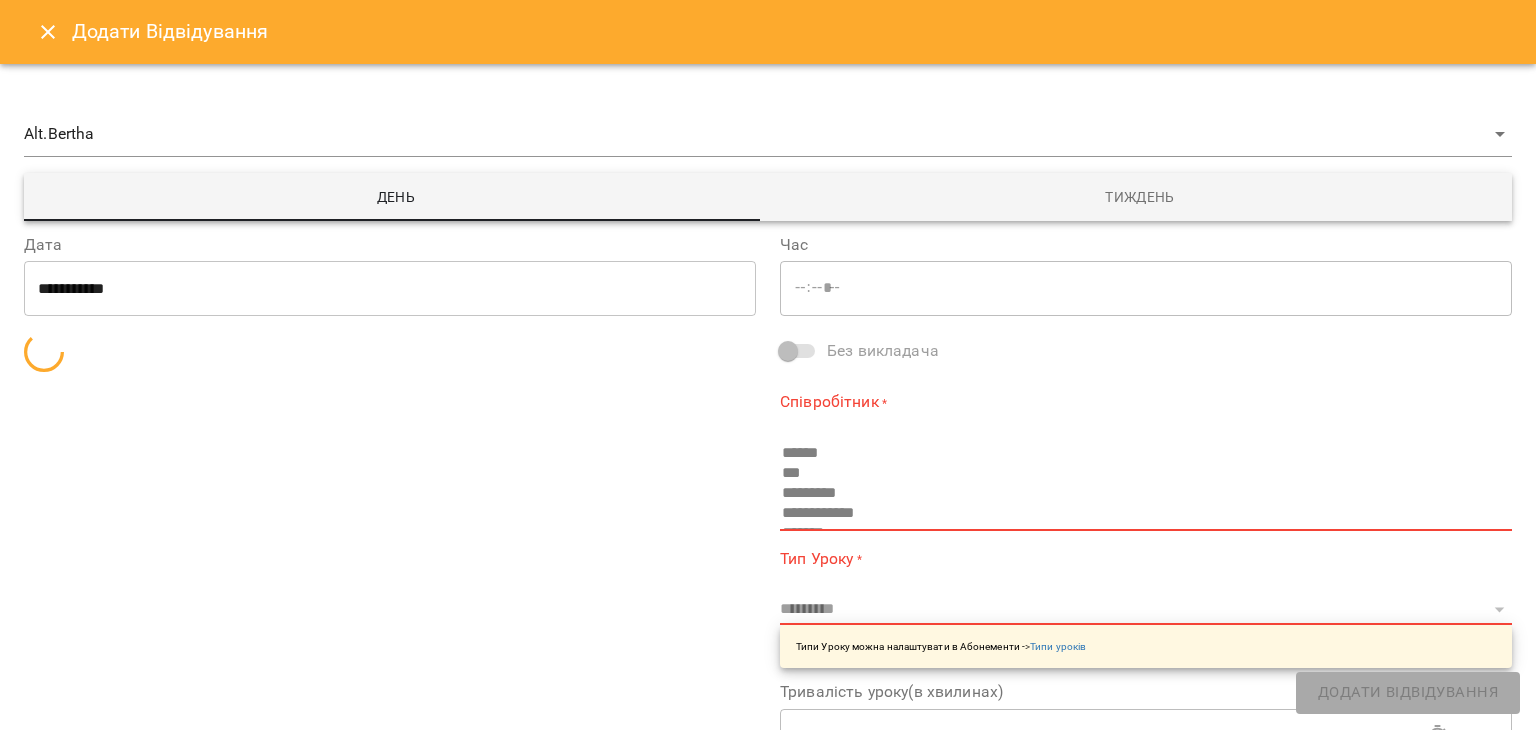 type on "**********" 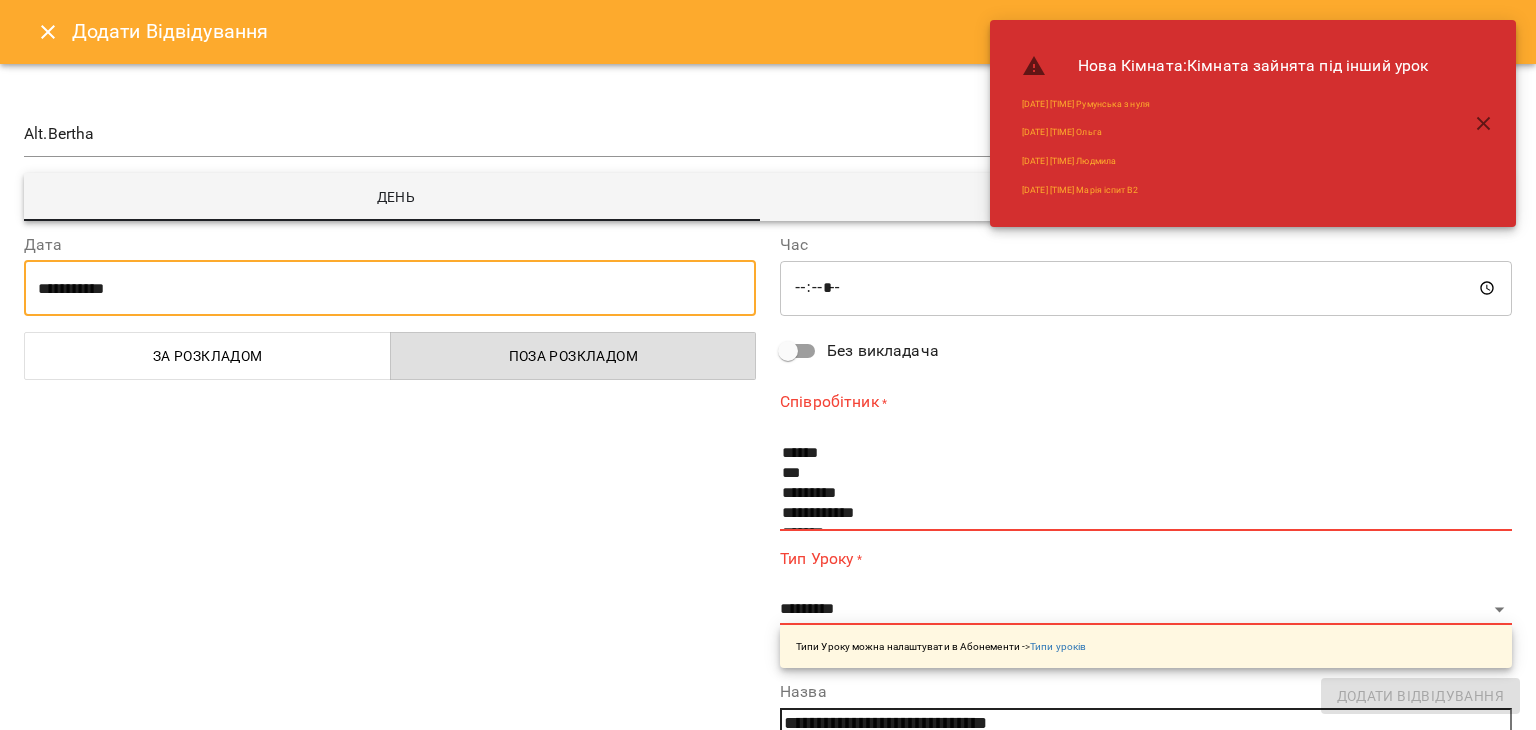 click on "**********" at bounding box center (390, 288) 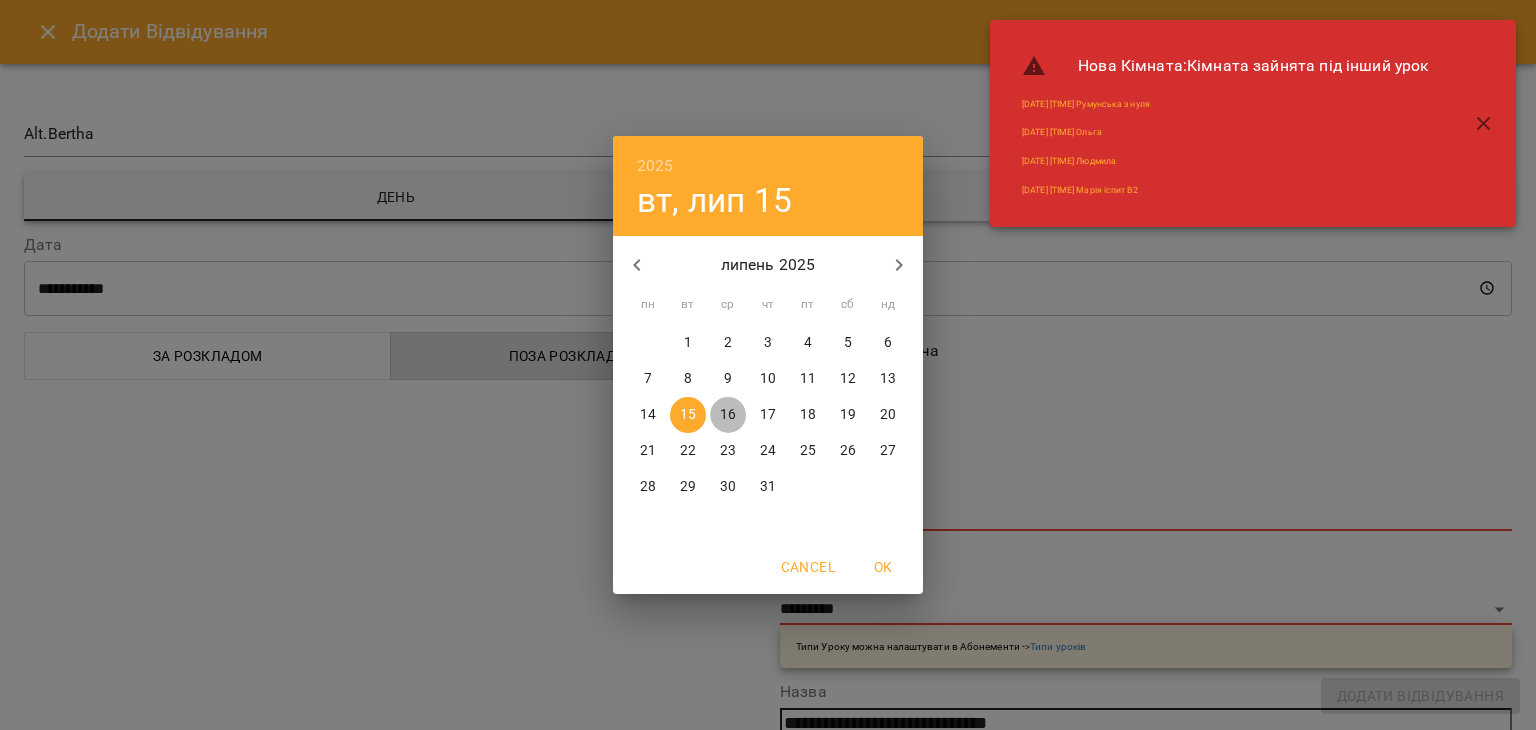 click on "16" at bounding box center (728, 415) 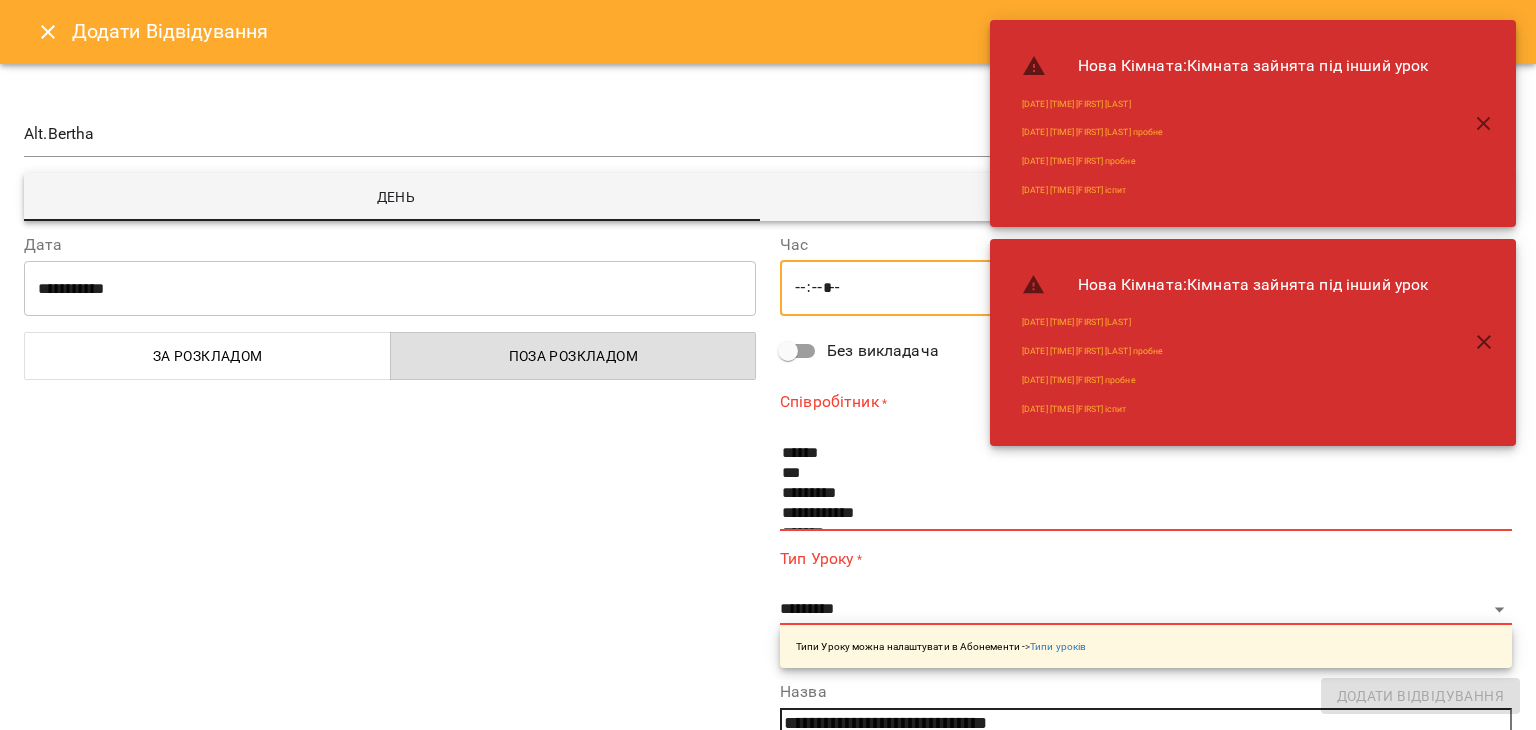 click on "*****" at bounding box center [1146, 288] 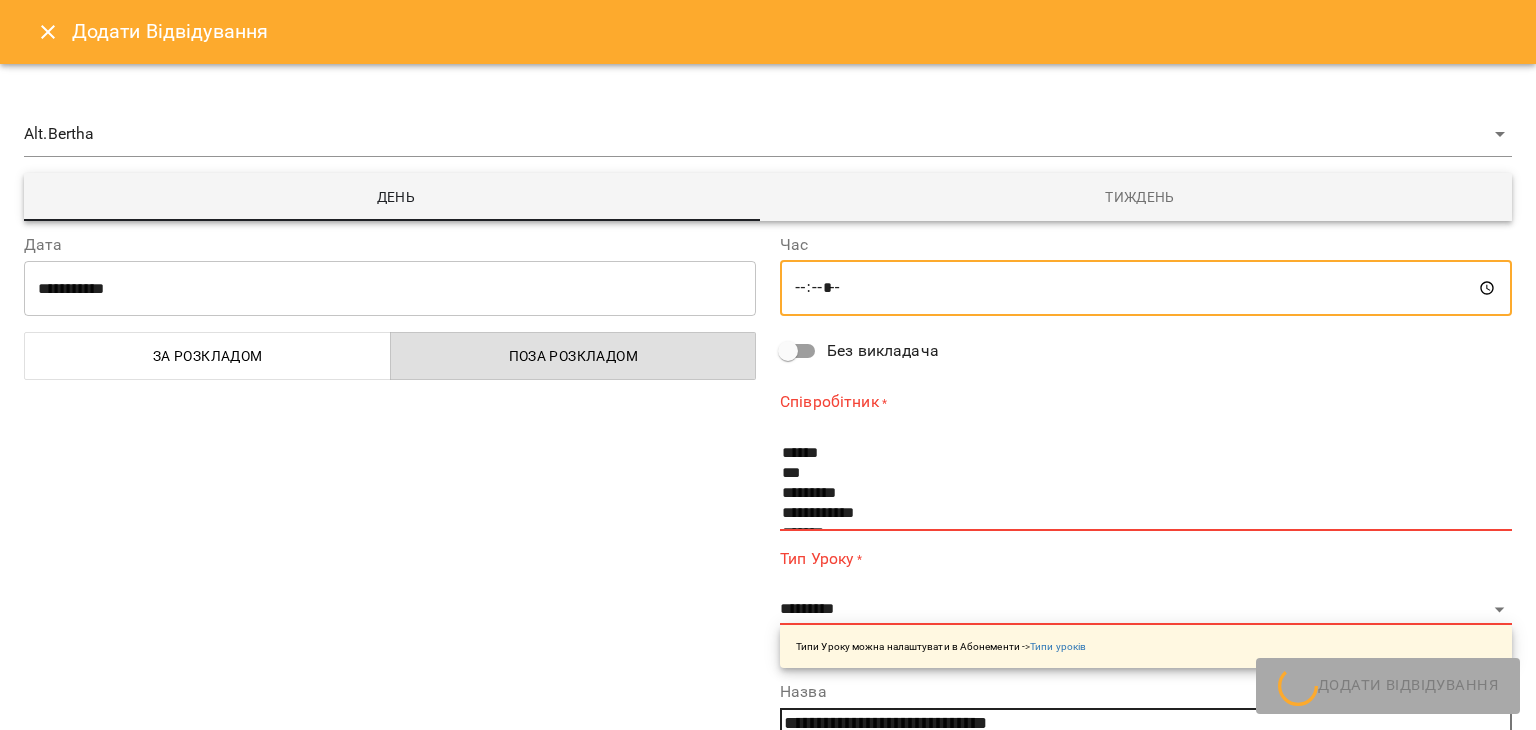 type on "*****" 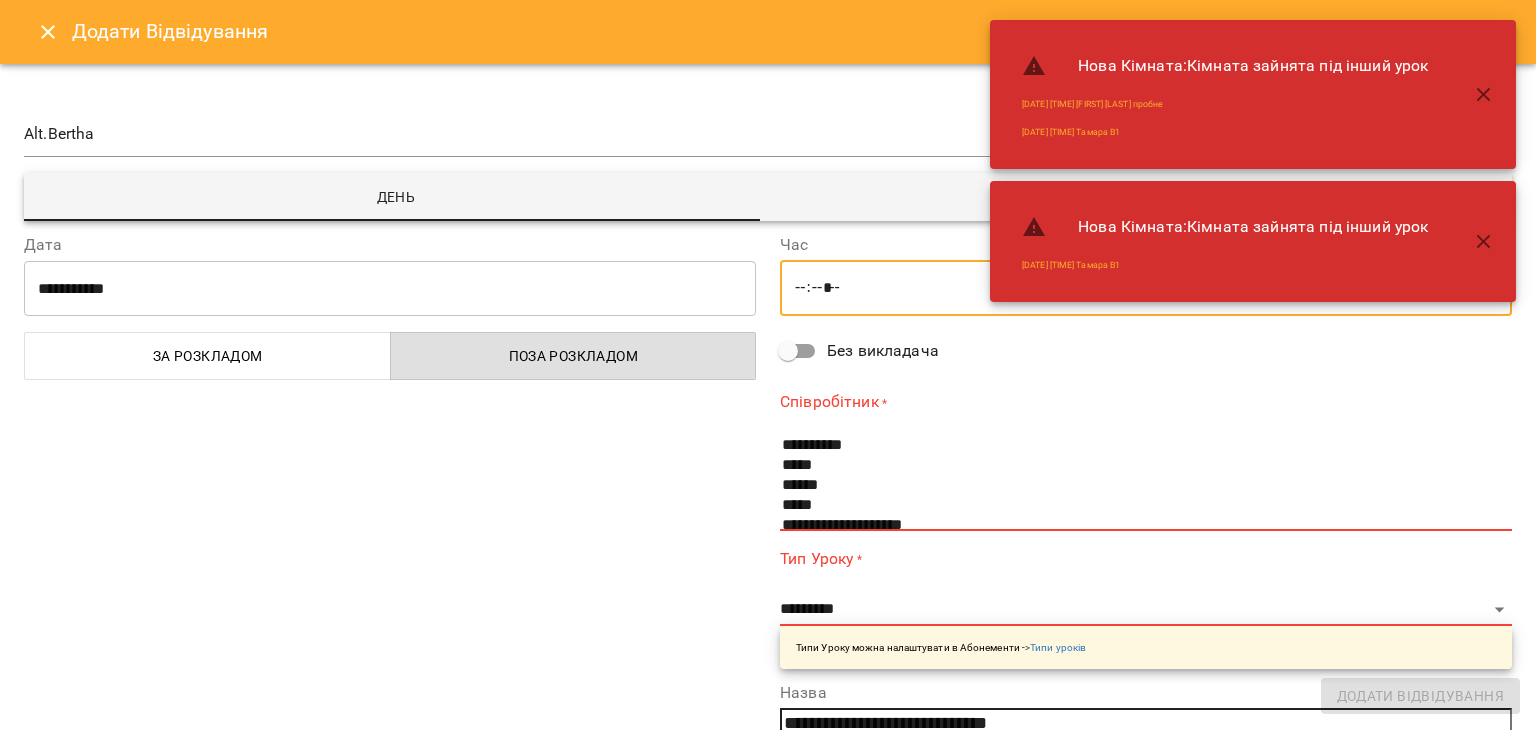 scroll, scrollTop: 456, scrollLeft: 0, axis: vertical 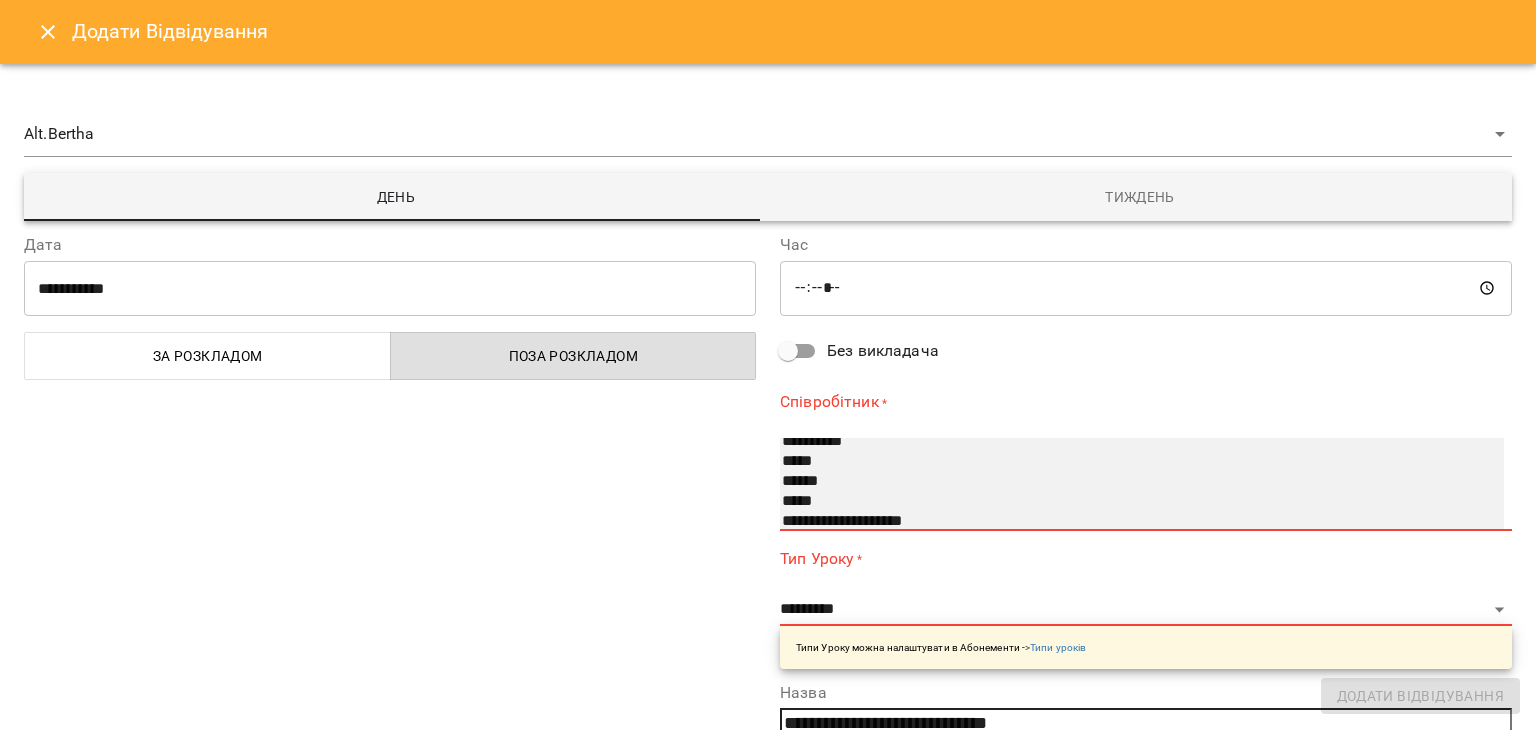 select on "**********" 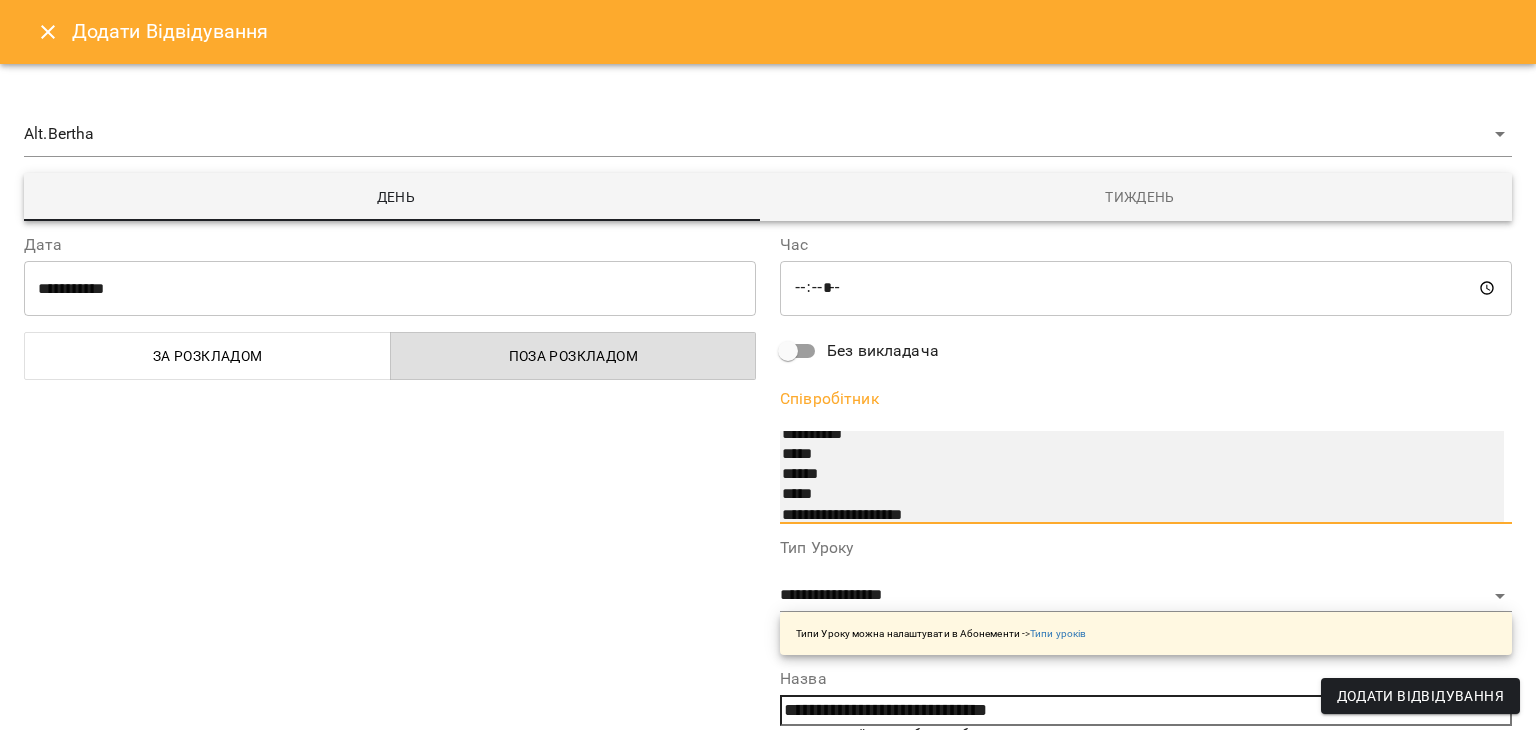 scroll, scrollTop: 544, scrollLeft: 0, axis: vertical 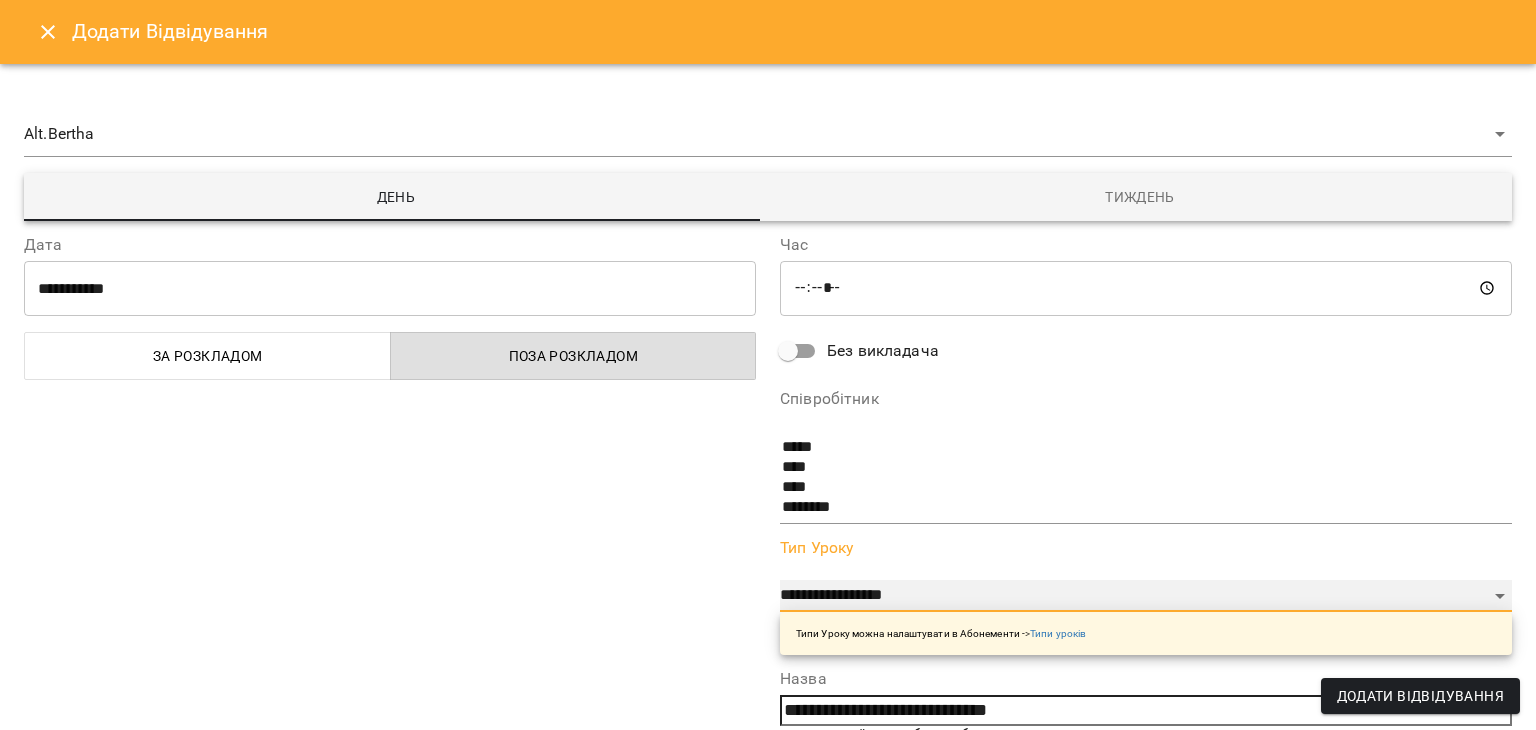 click on "**********" at bounding box center [1146, 596] 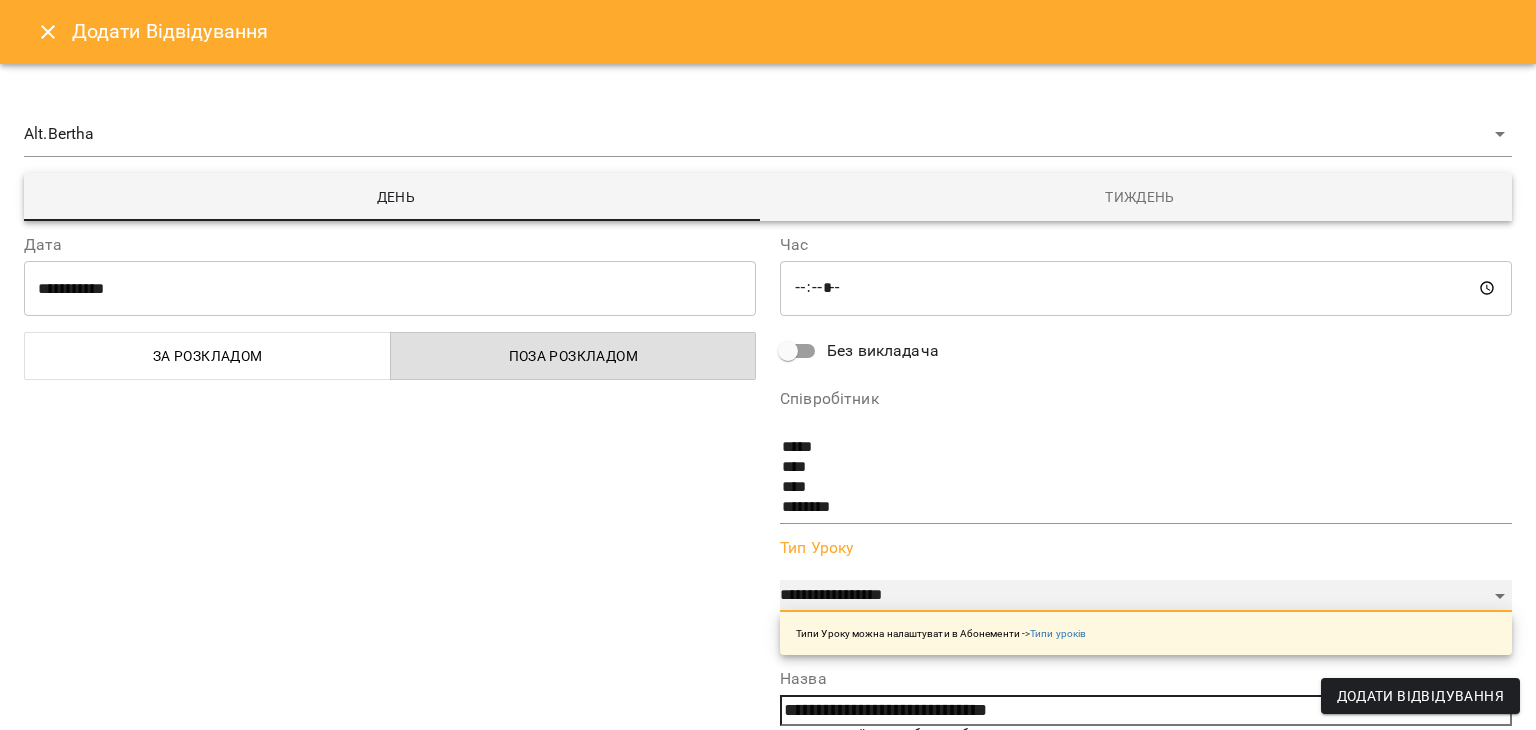 select on "**********" 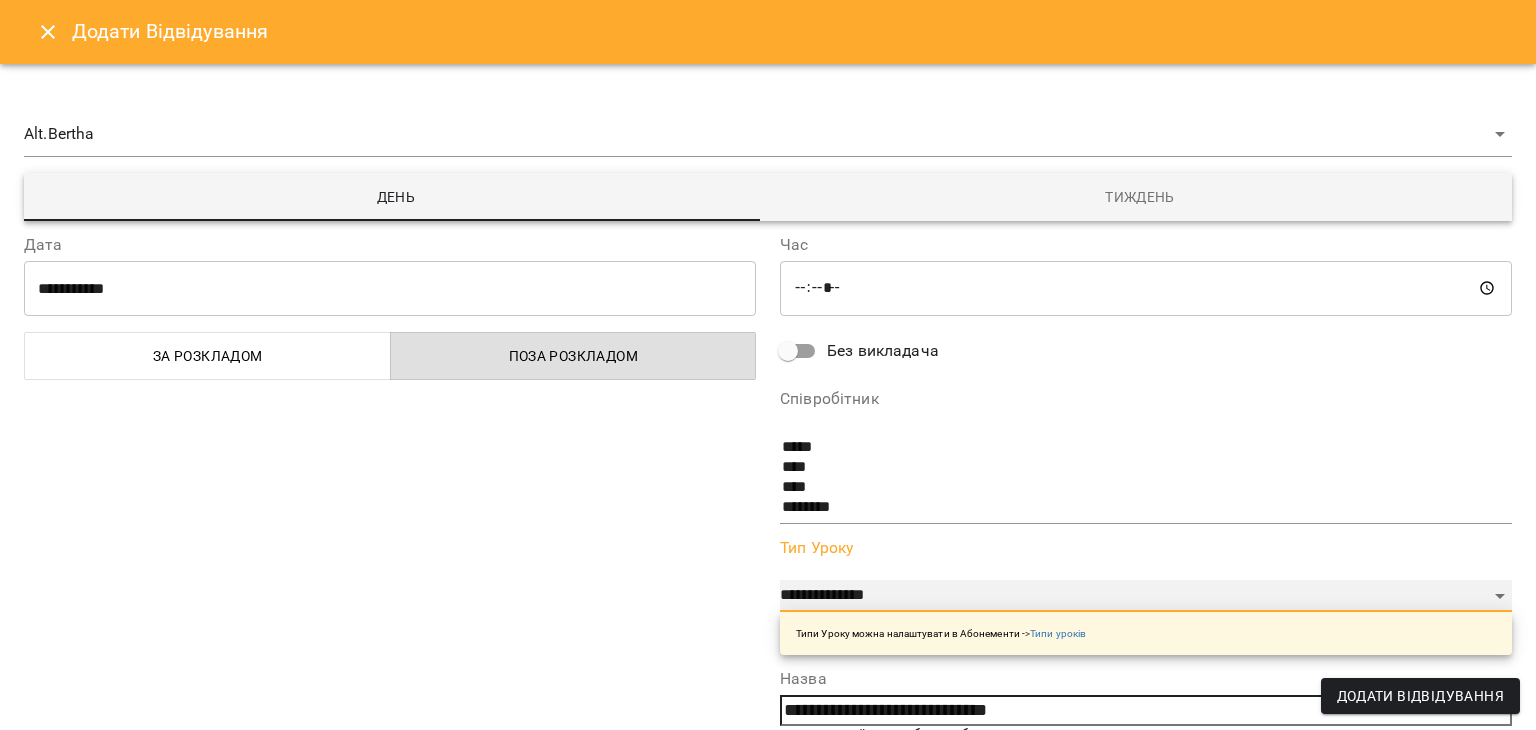 click on "**********" at bounding box center [1146, 596] 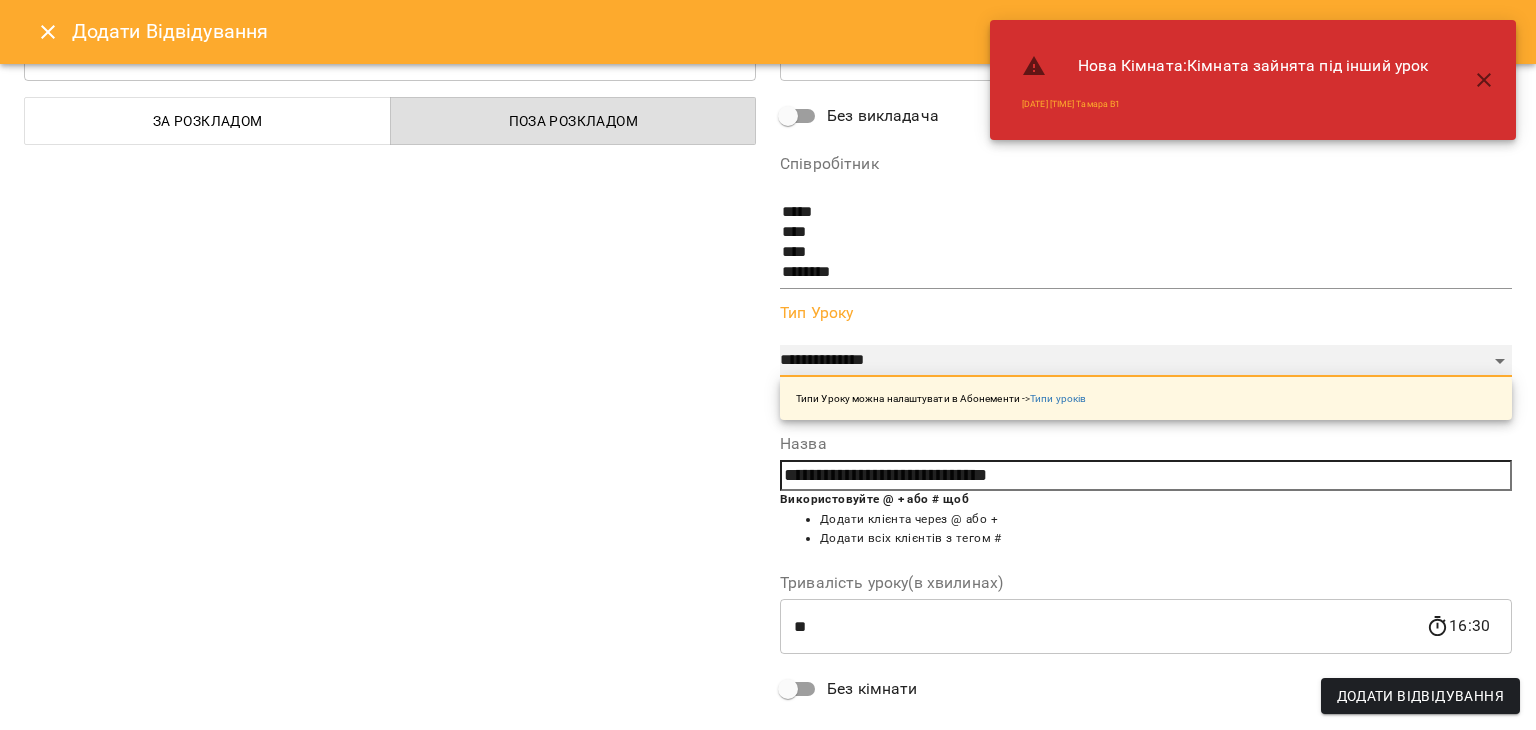 scroll, scrollTop: 264, scrollLeft: 0, axis: vertical 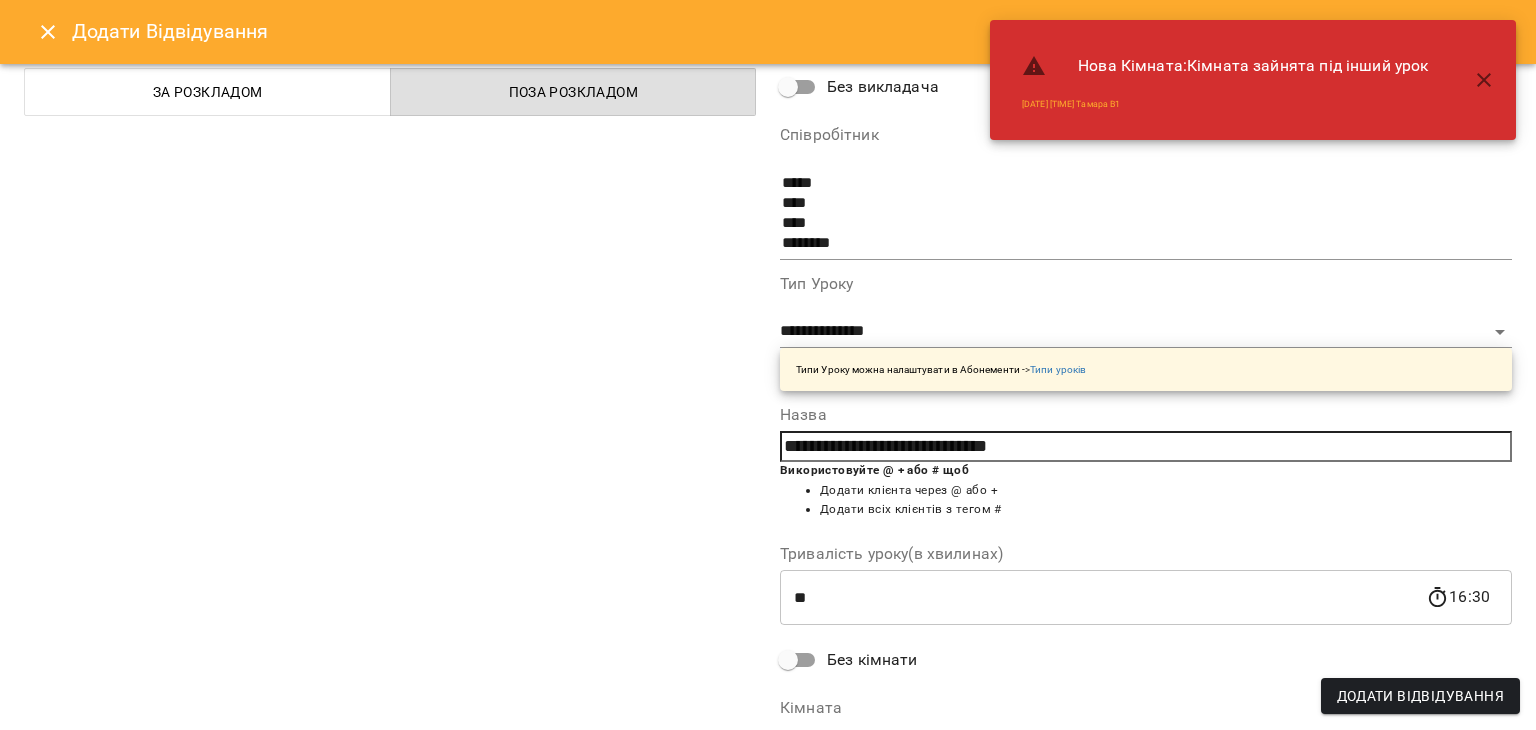 click on "**********" at bounding box center (1146, 447) 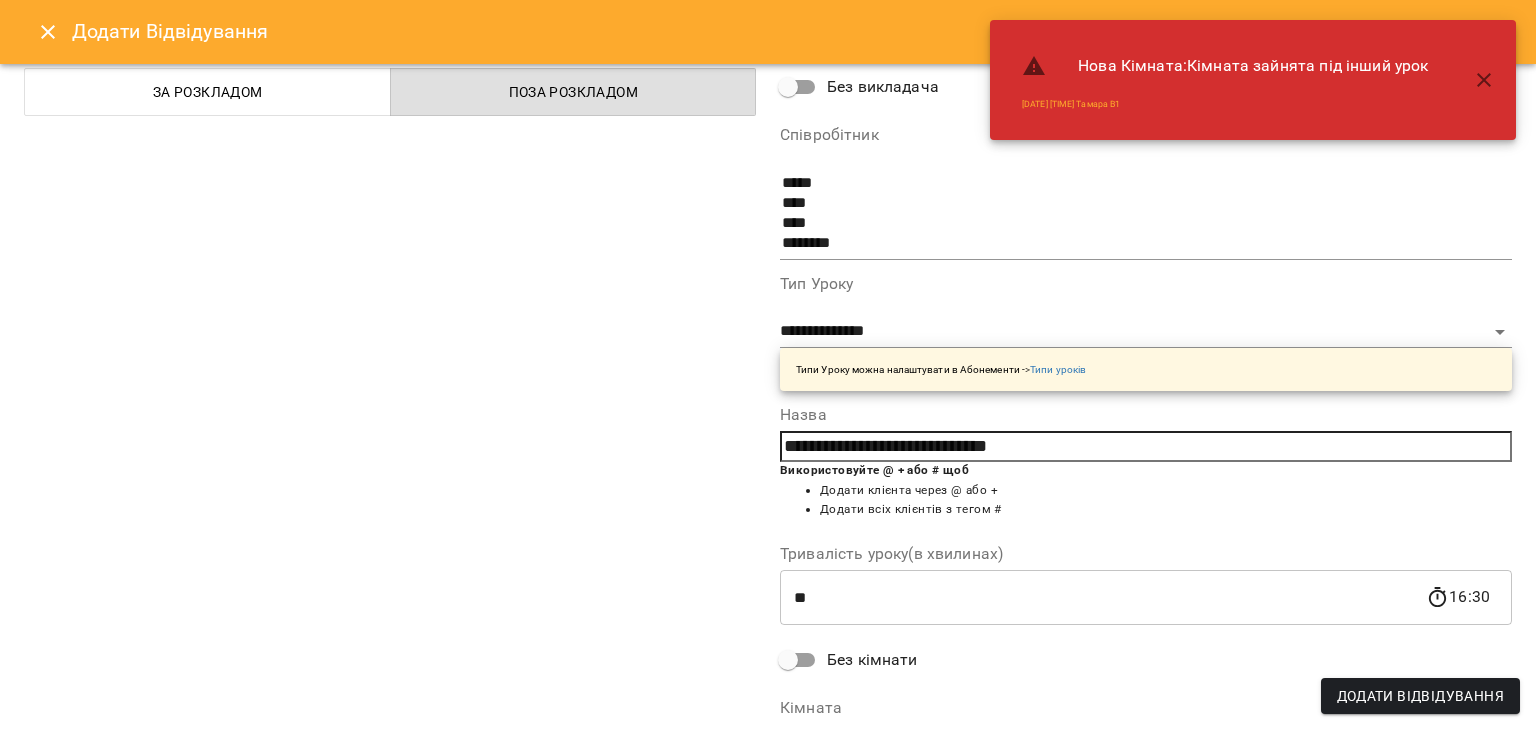 click on "**********" at bounding box center (1146, 447) 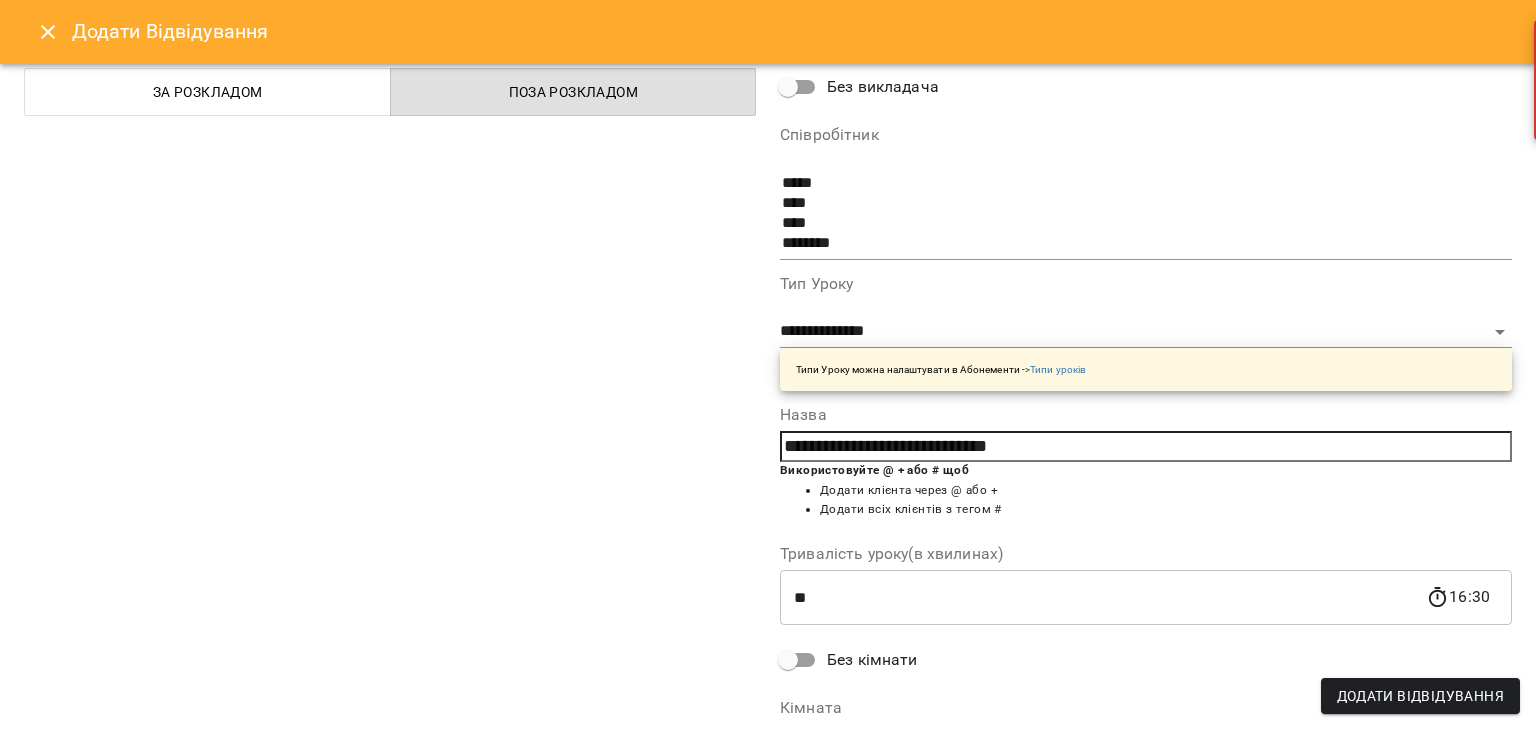 click on "**********" at bounding box center (1146, 447) 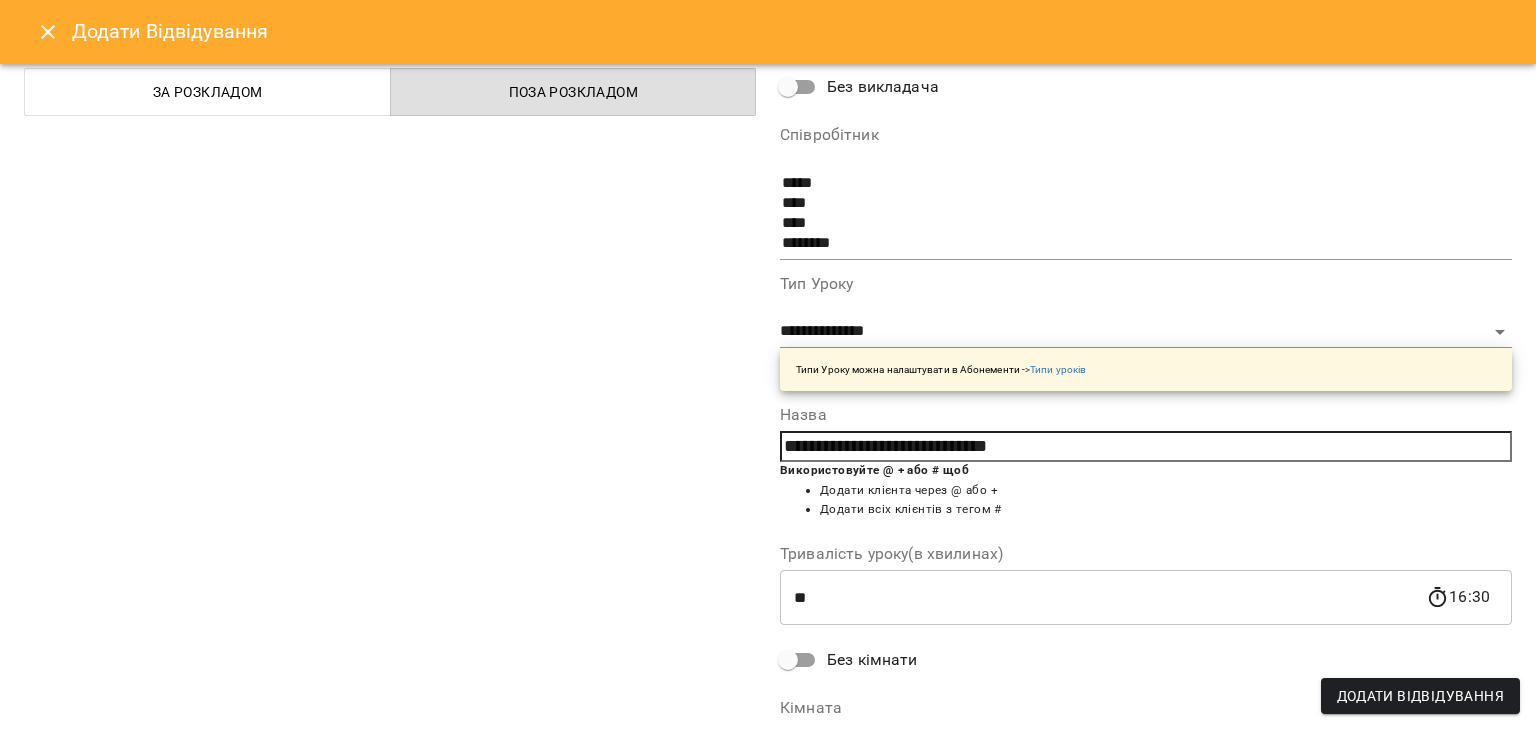 scroll, scrollTop: 416, scrollLeft: 0, axis: vertical 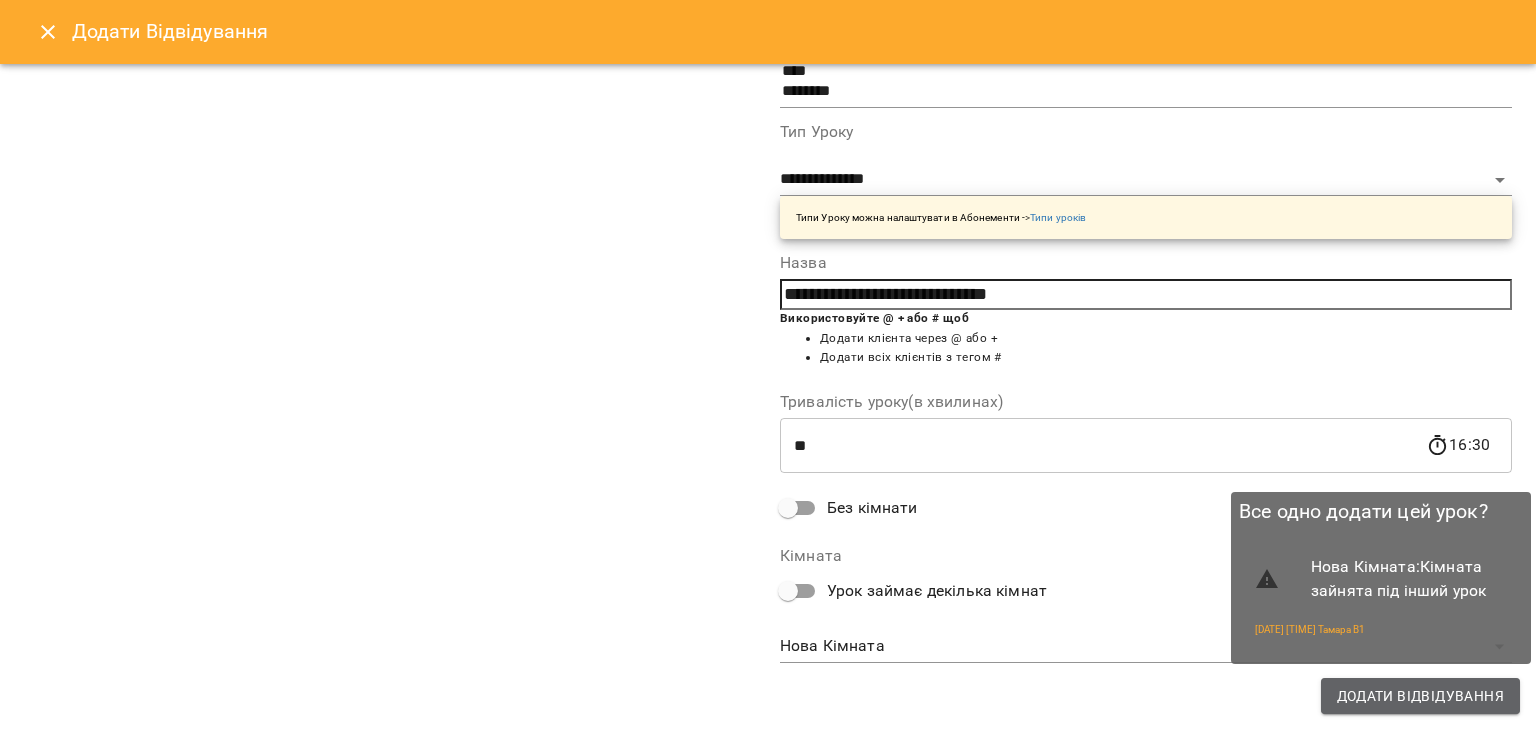 click on "Додати Відвідування" at bounding box center (1420, 696) 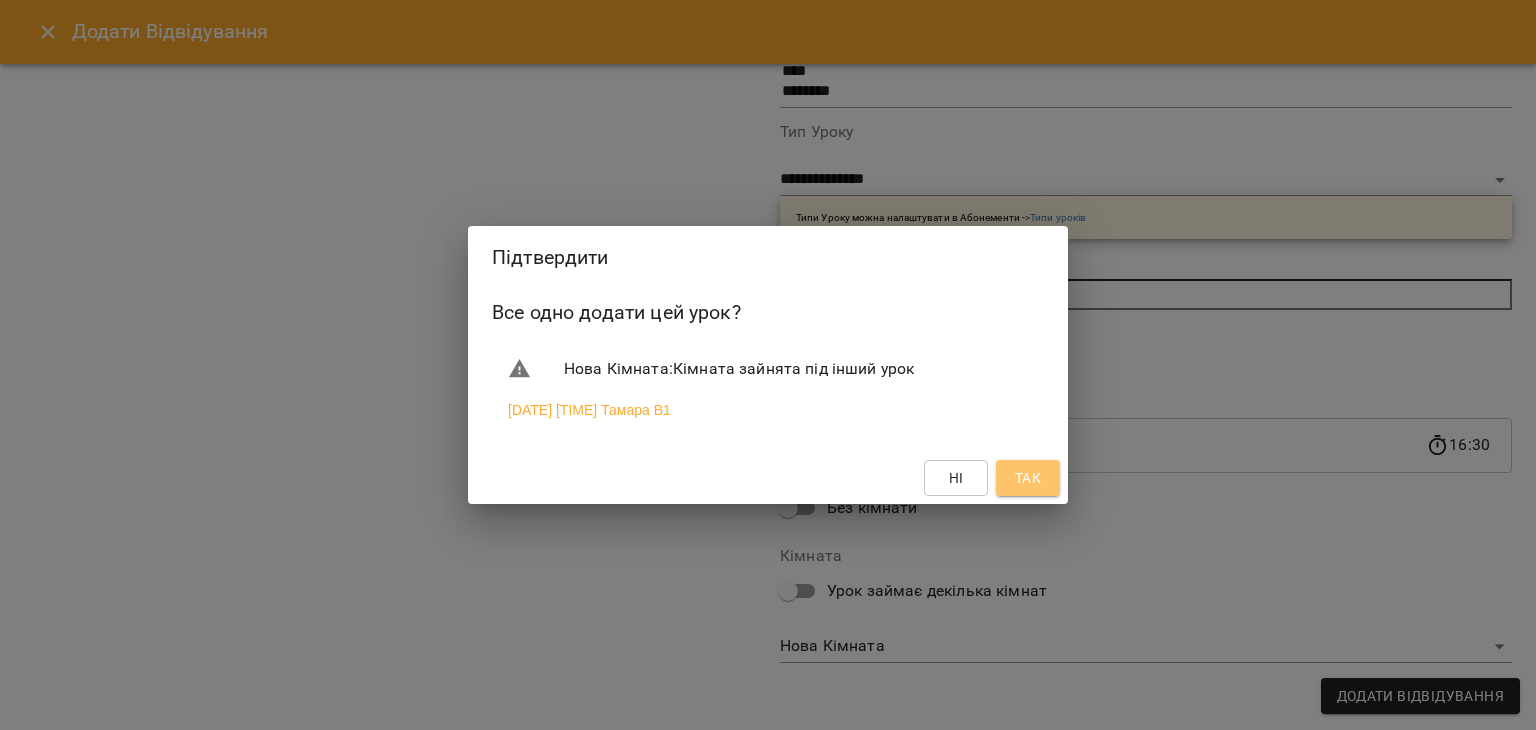 click on "Так" at bounding box center [1028, 478] 